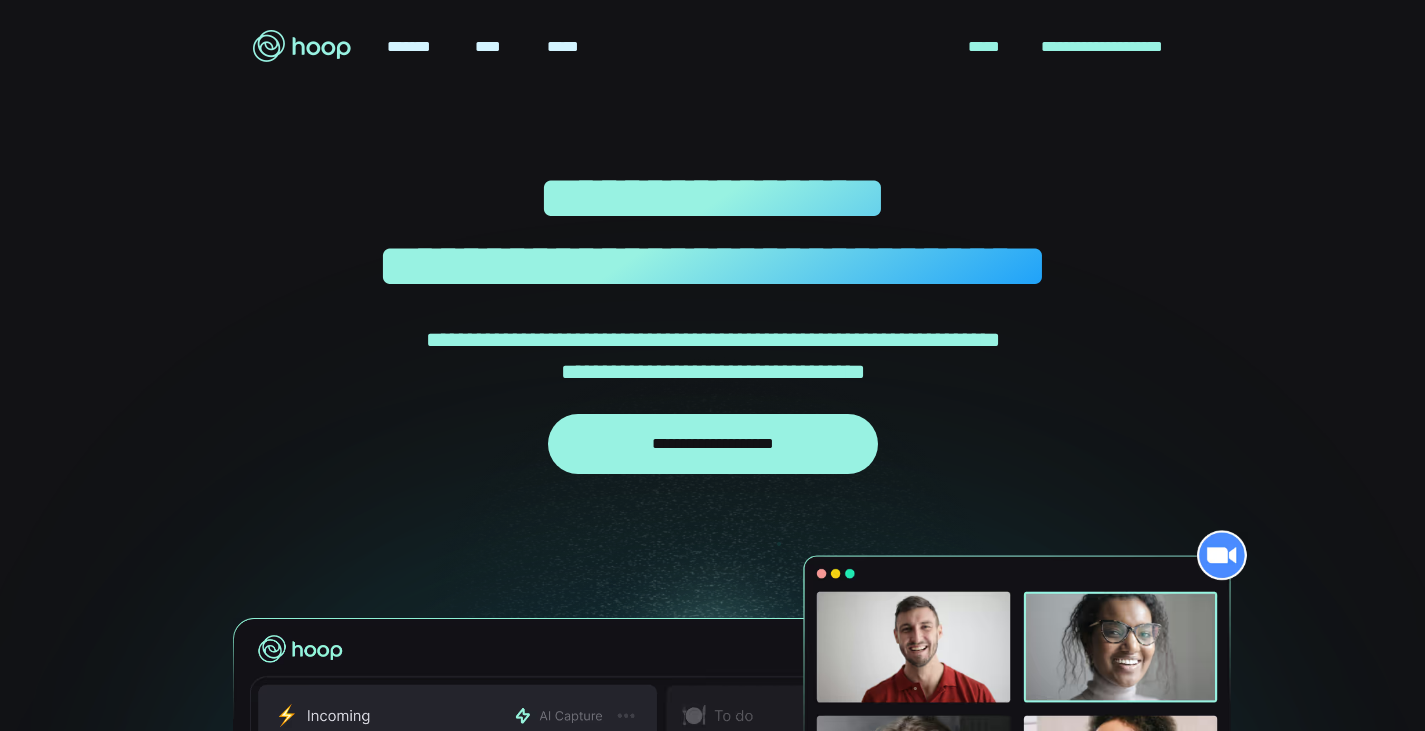 scroll, scrollTop: 0, scrollLeft: 0, axis: both 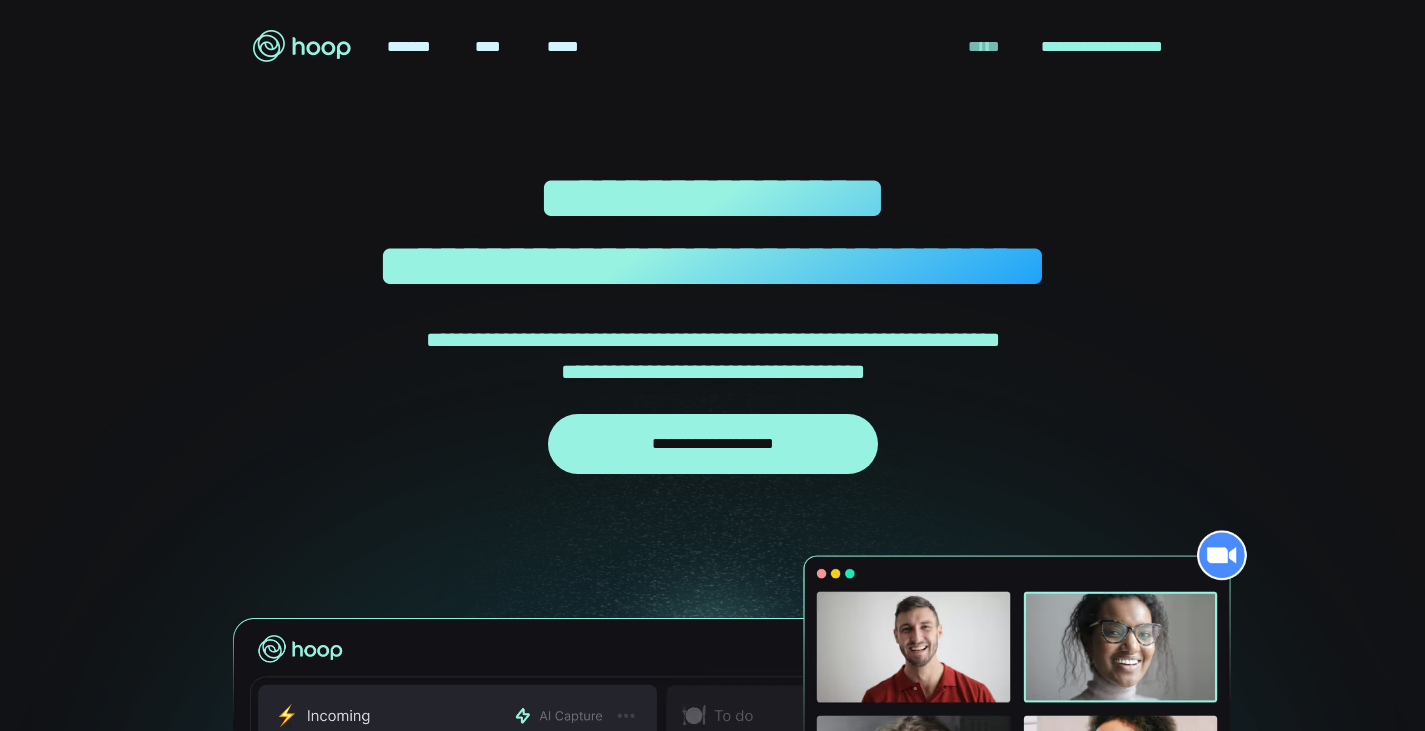 click on "*****" at bounding box center (984, 47) 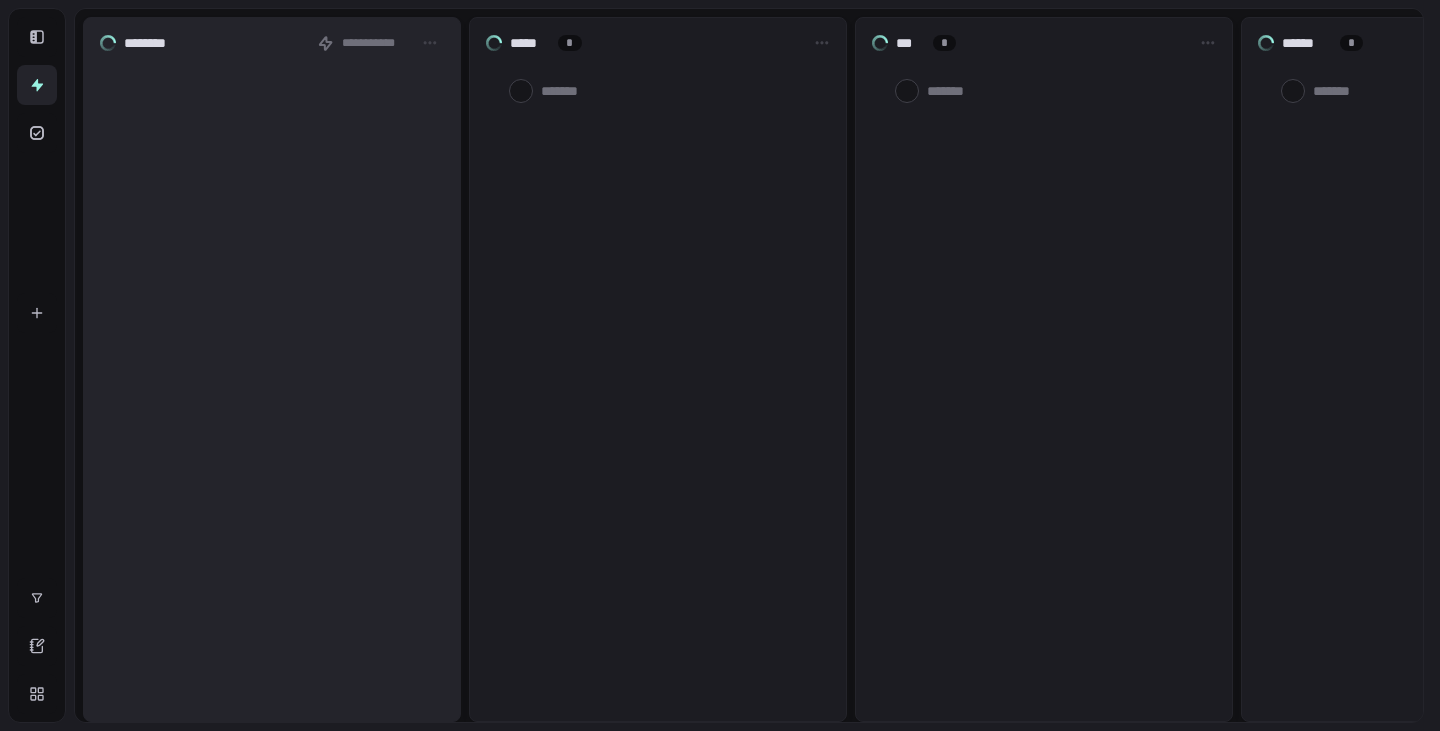 scroll, scrollTop: 0, scrollLeft: 0, axis: both 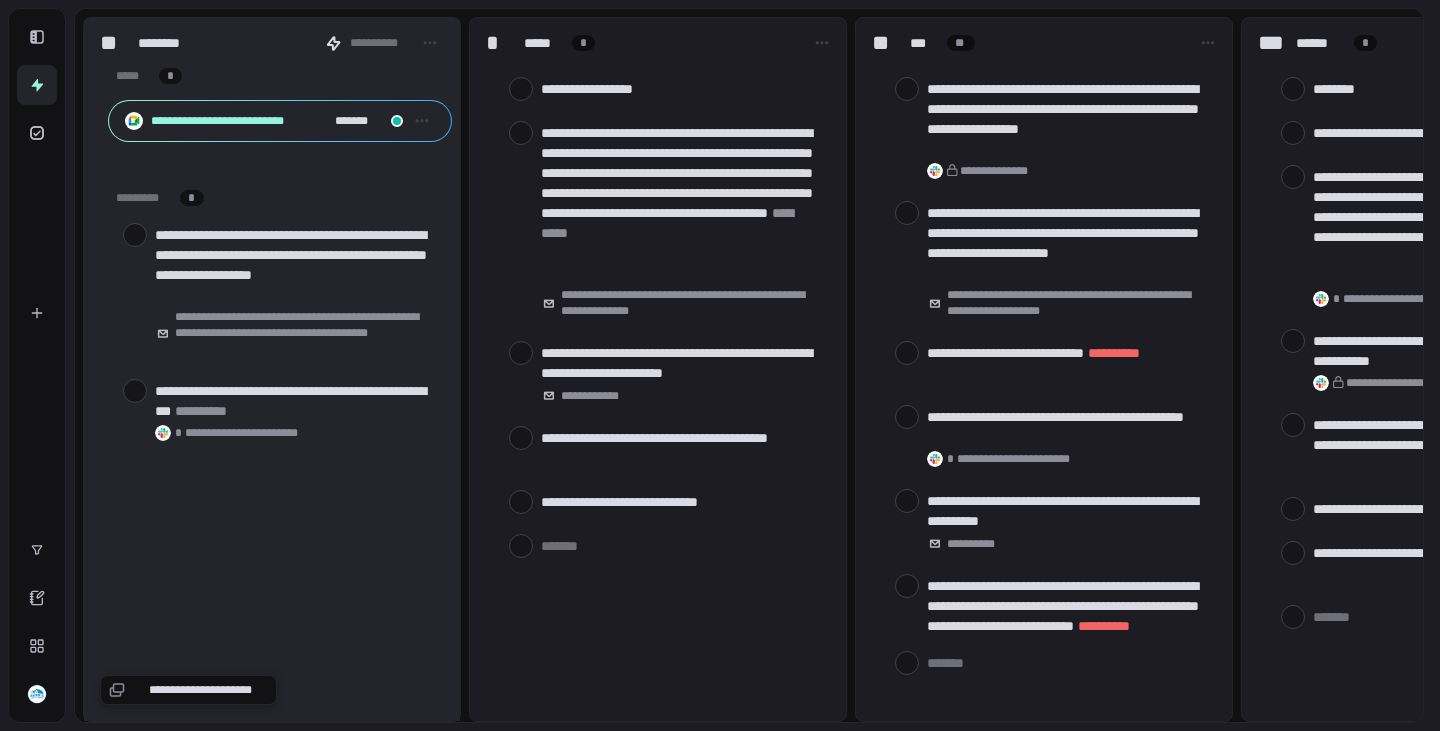 type on "*" 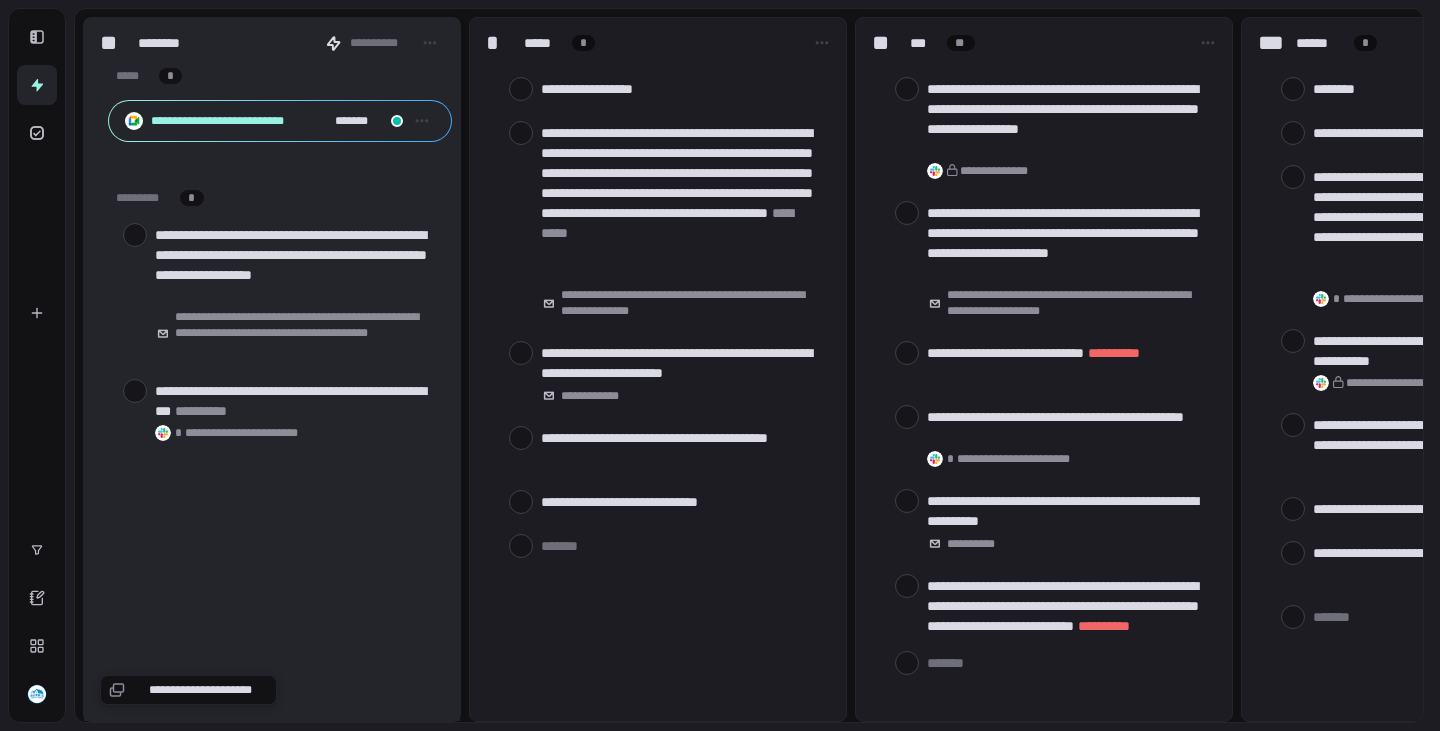 scroll, scrollTop: 0, scrollLeft: 0, axis: both 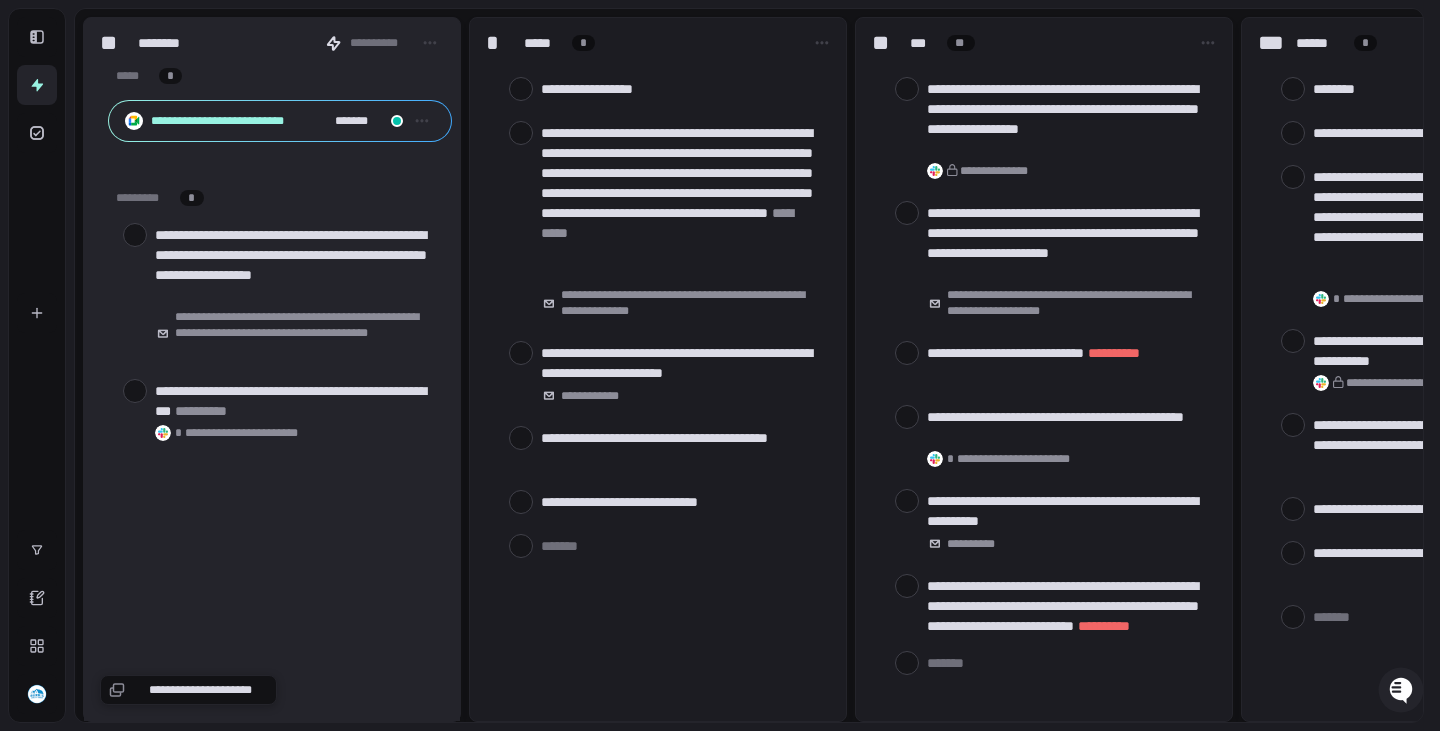 click on "**********" at bounding box center [720, 369] 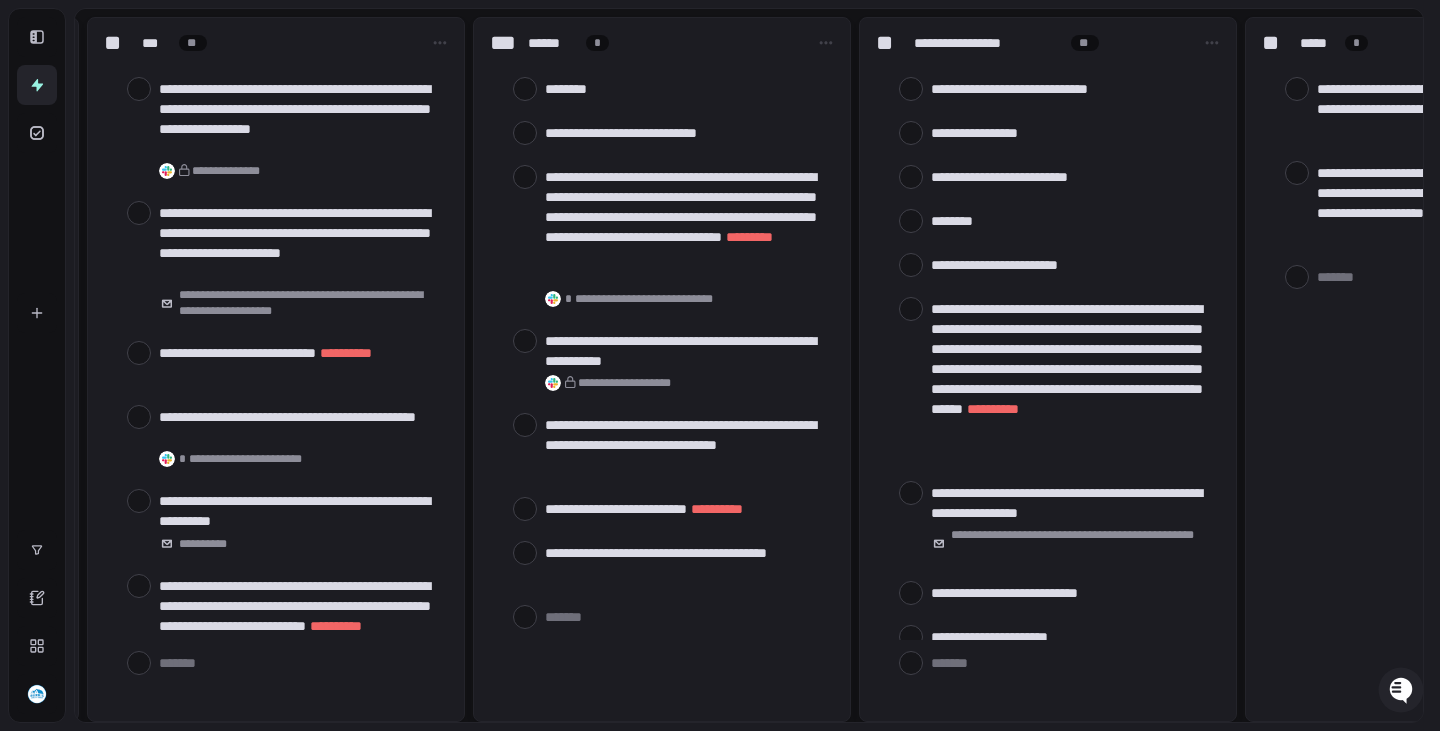 scroll, scrollTop: 0, scrollLeft: 784, axis: horizontal 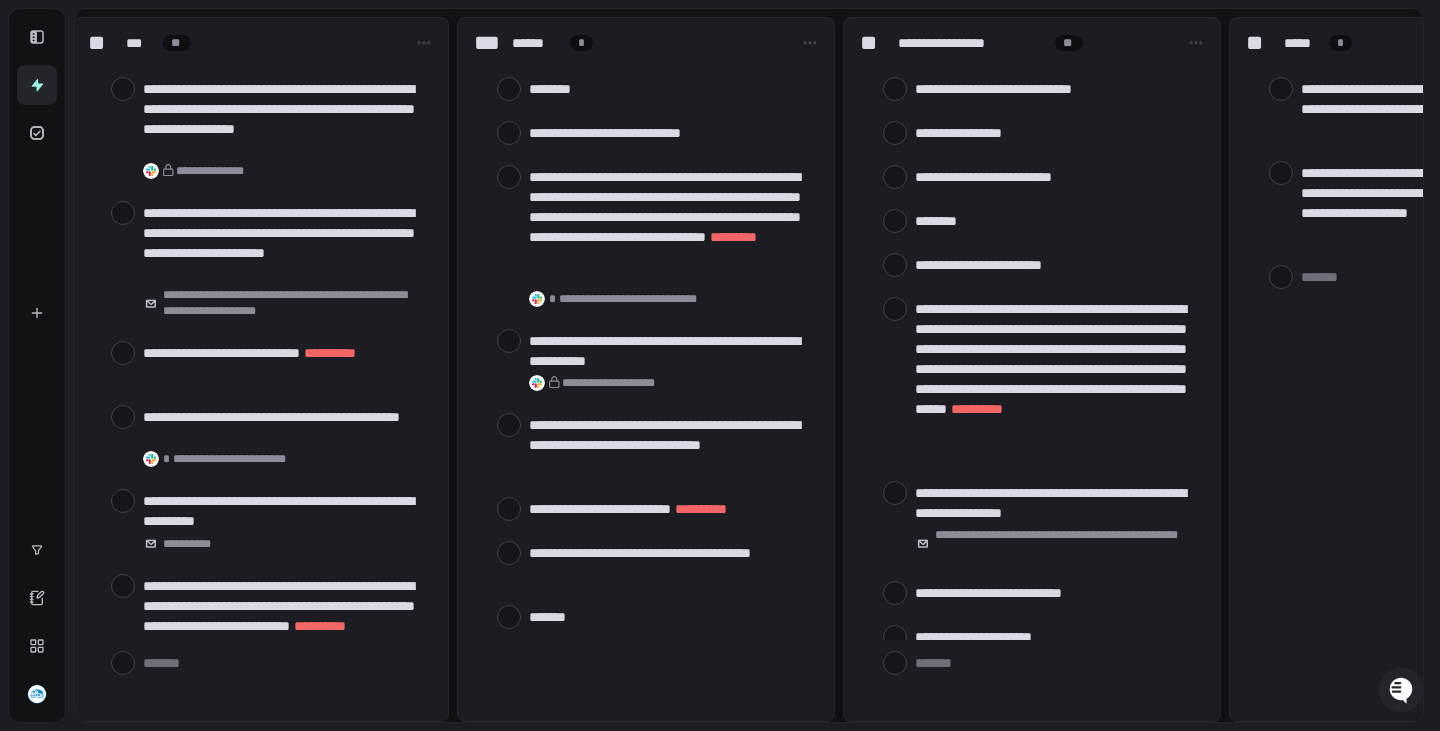 click at bounding box center (669, 616) 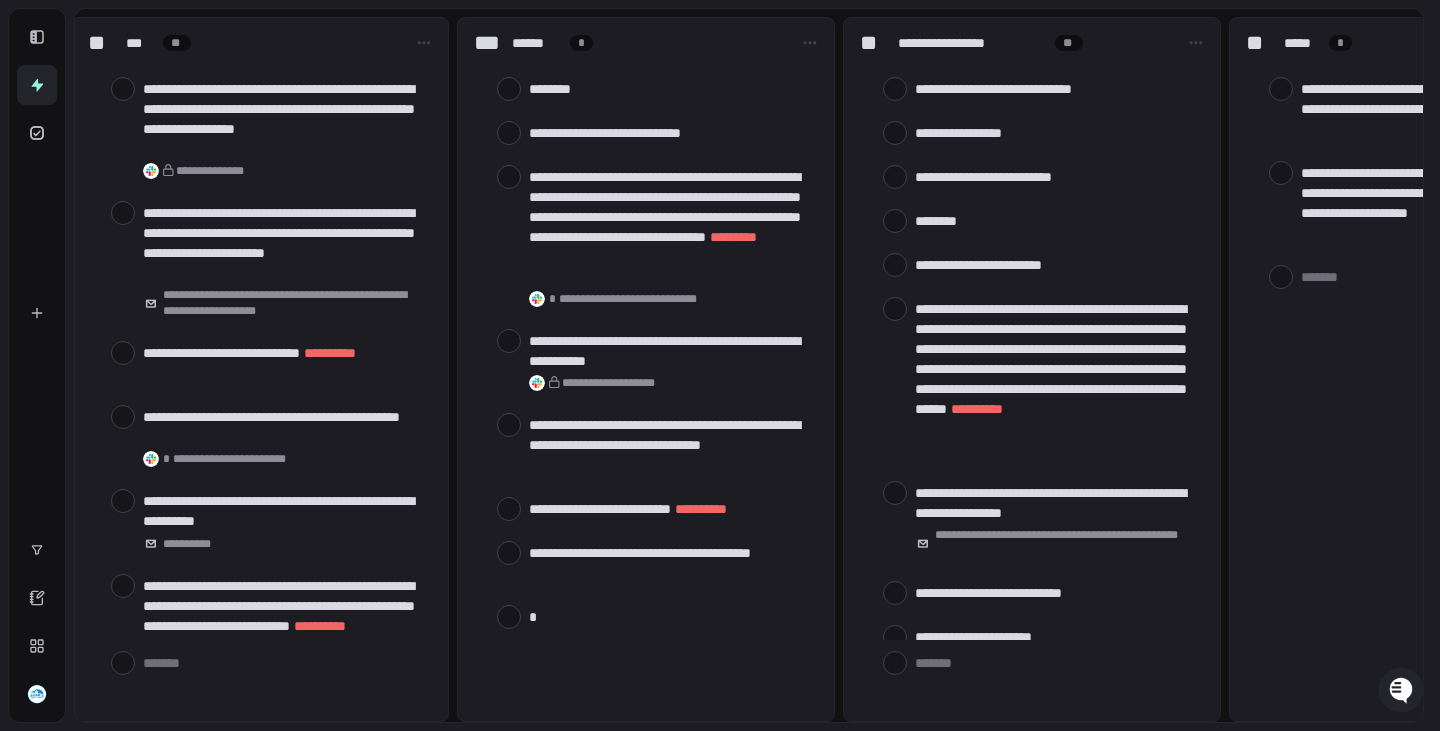 type on "**" 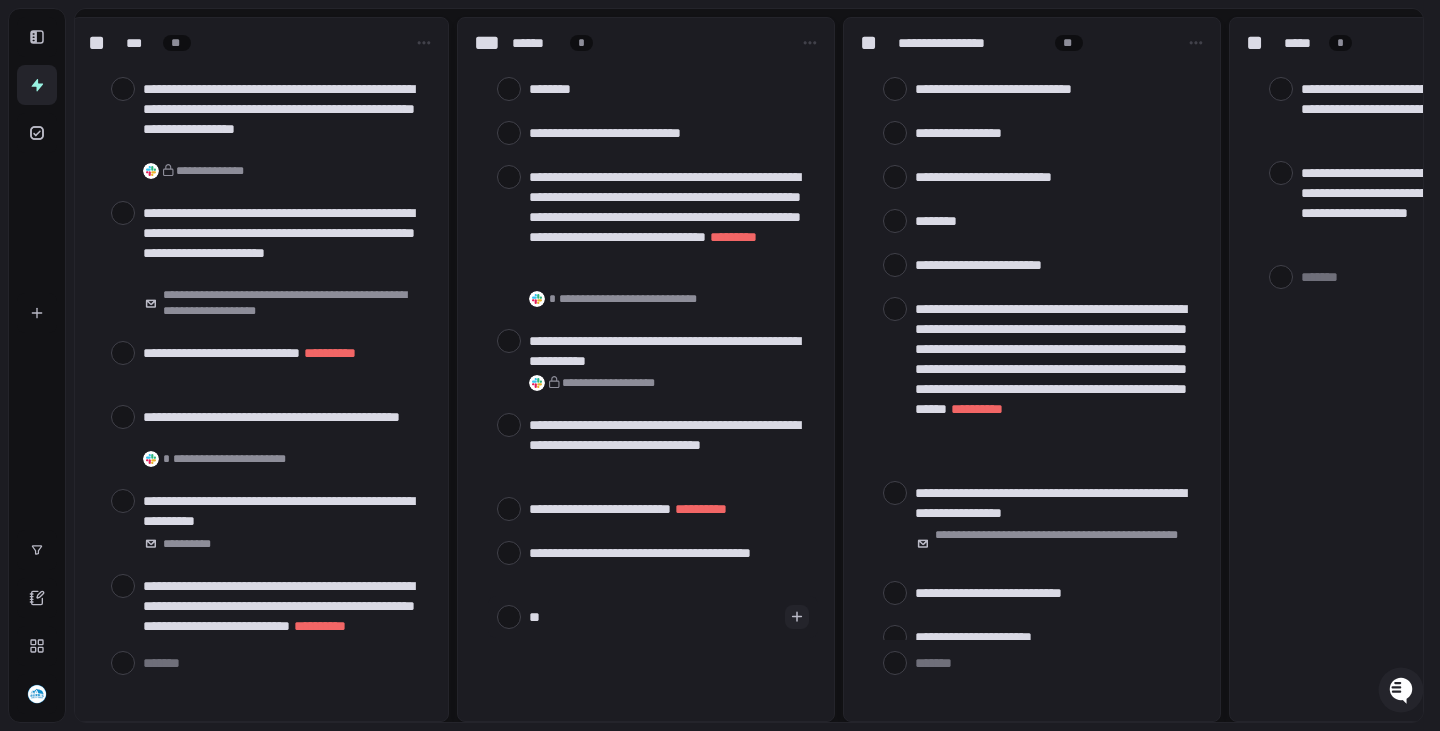 type on "***" 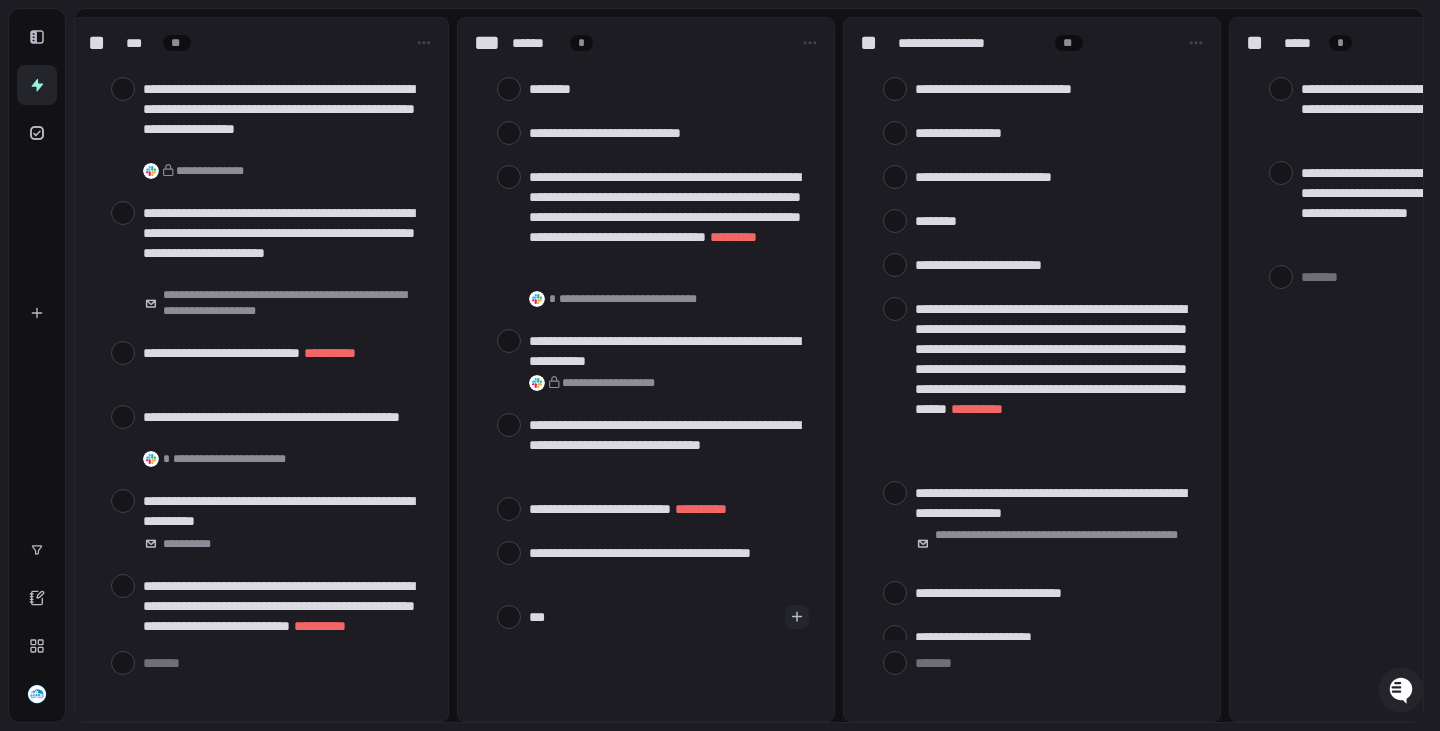 type on "***" 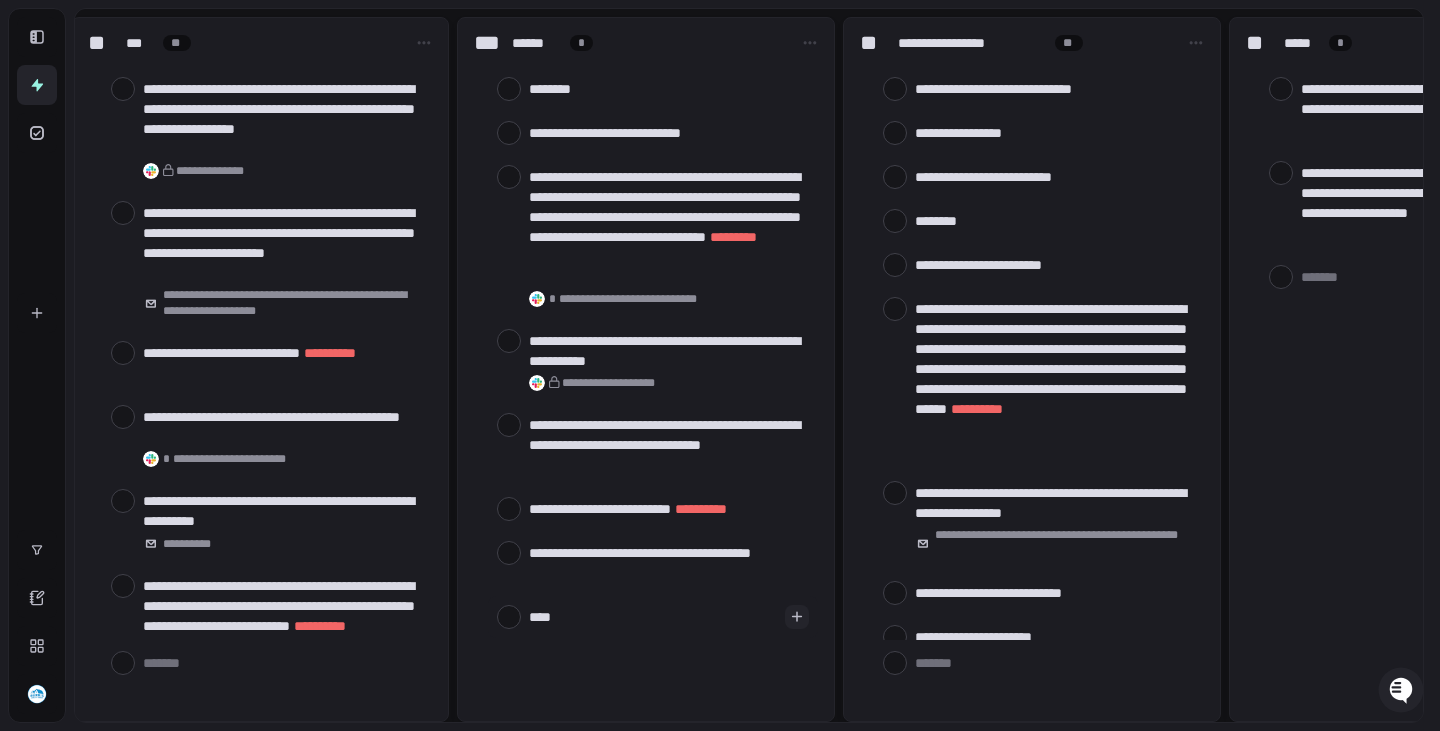 type on "*****" 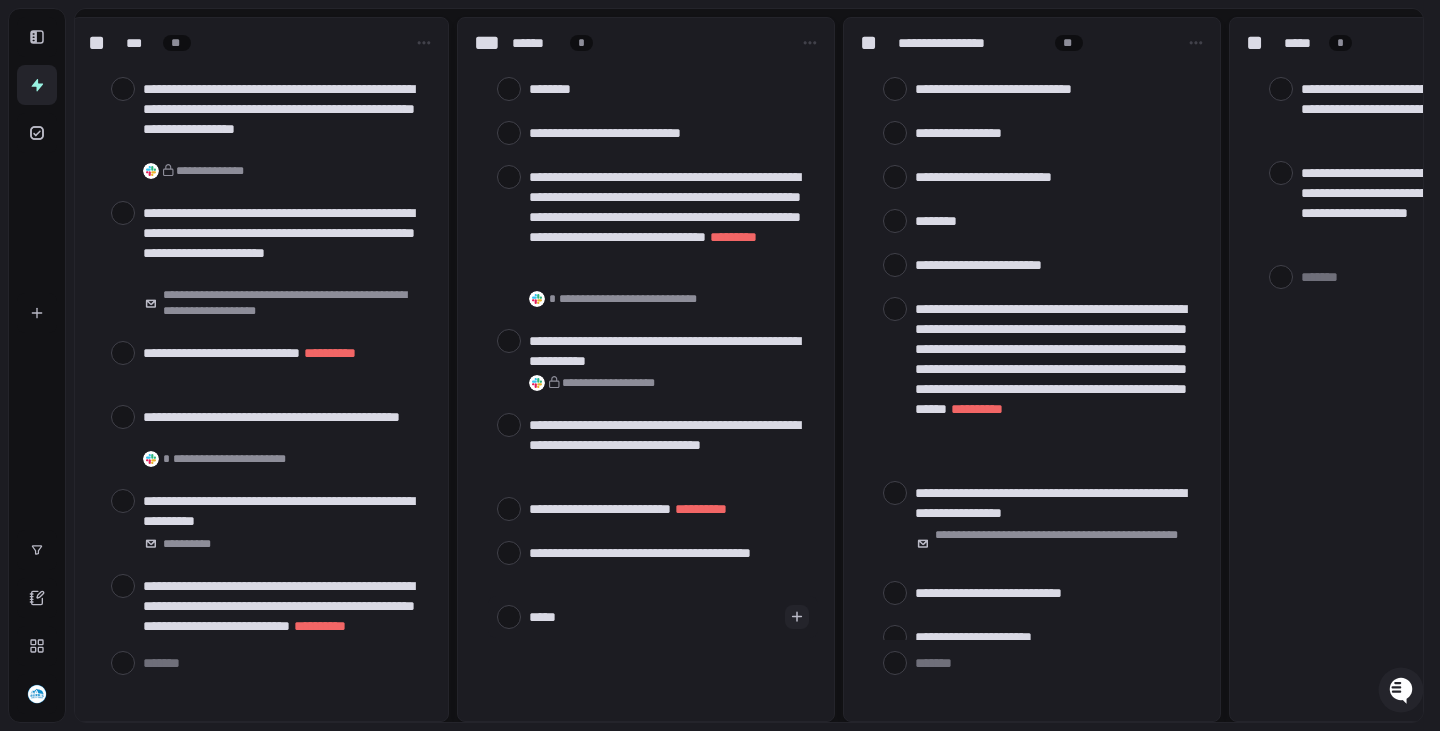 type on "******" 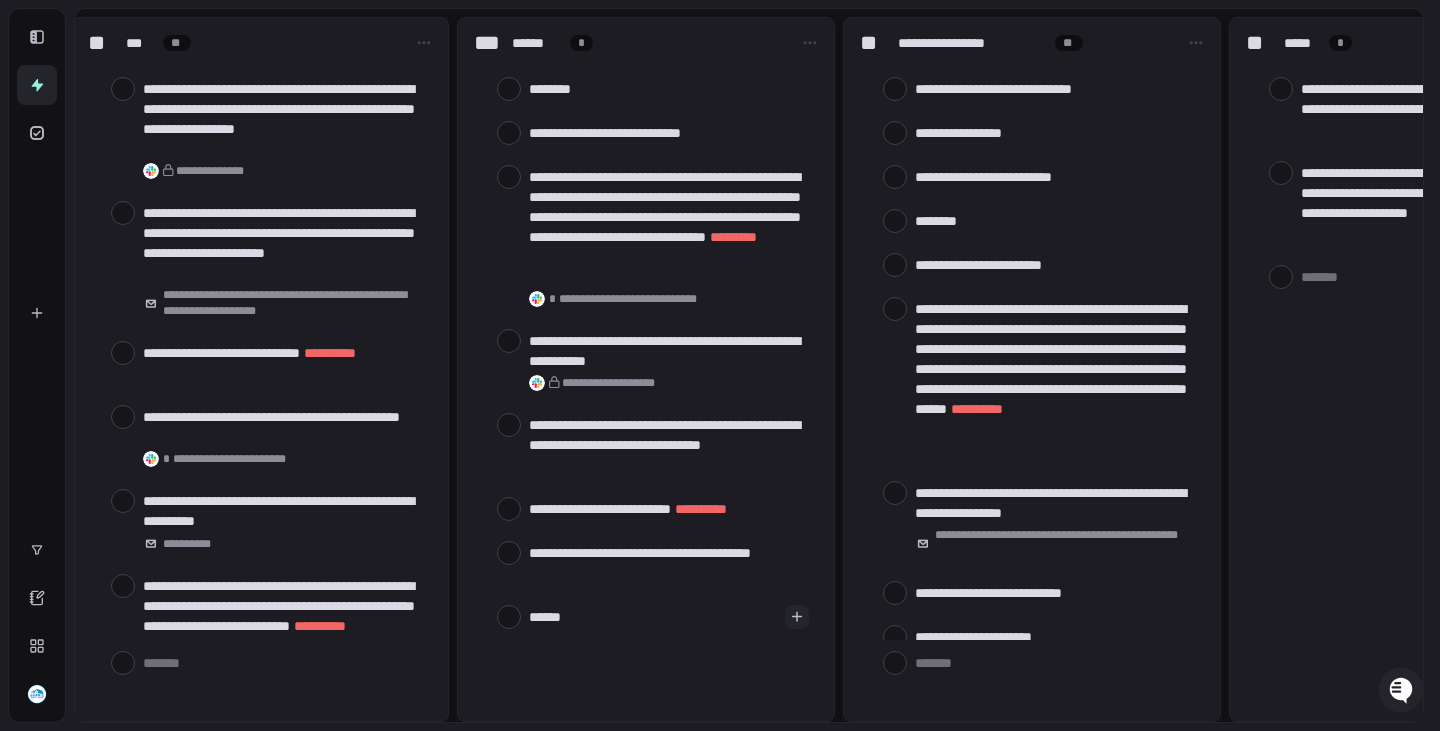 type on "*******" 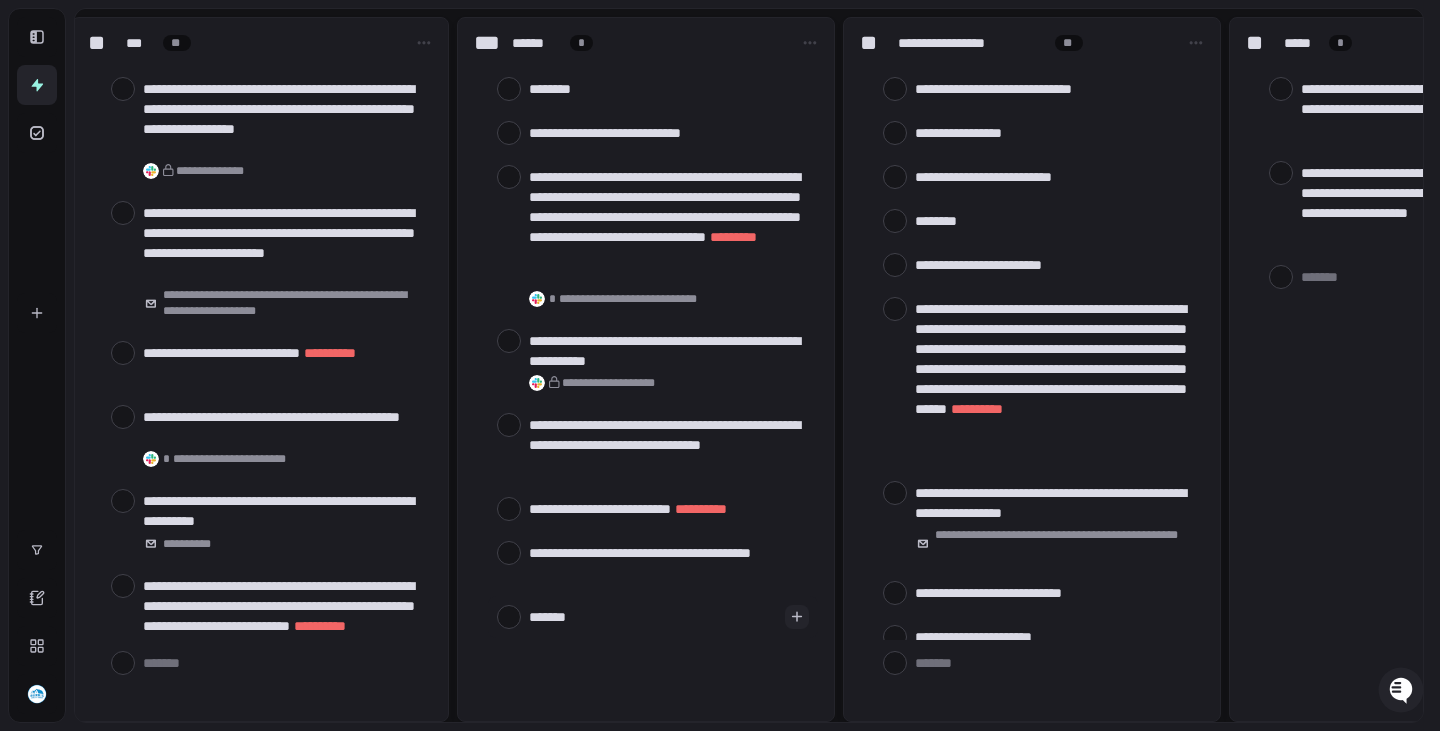type on "*" 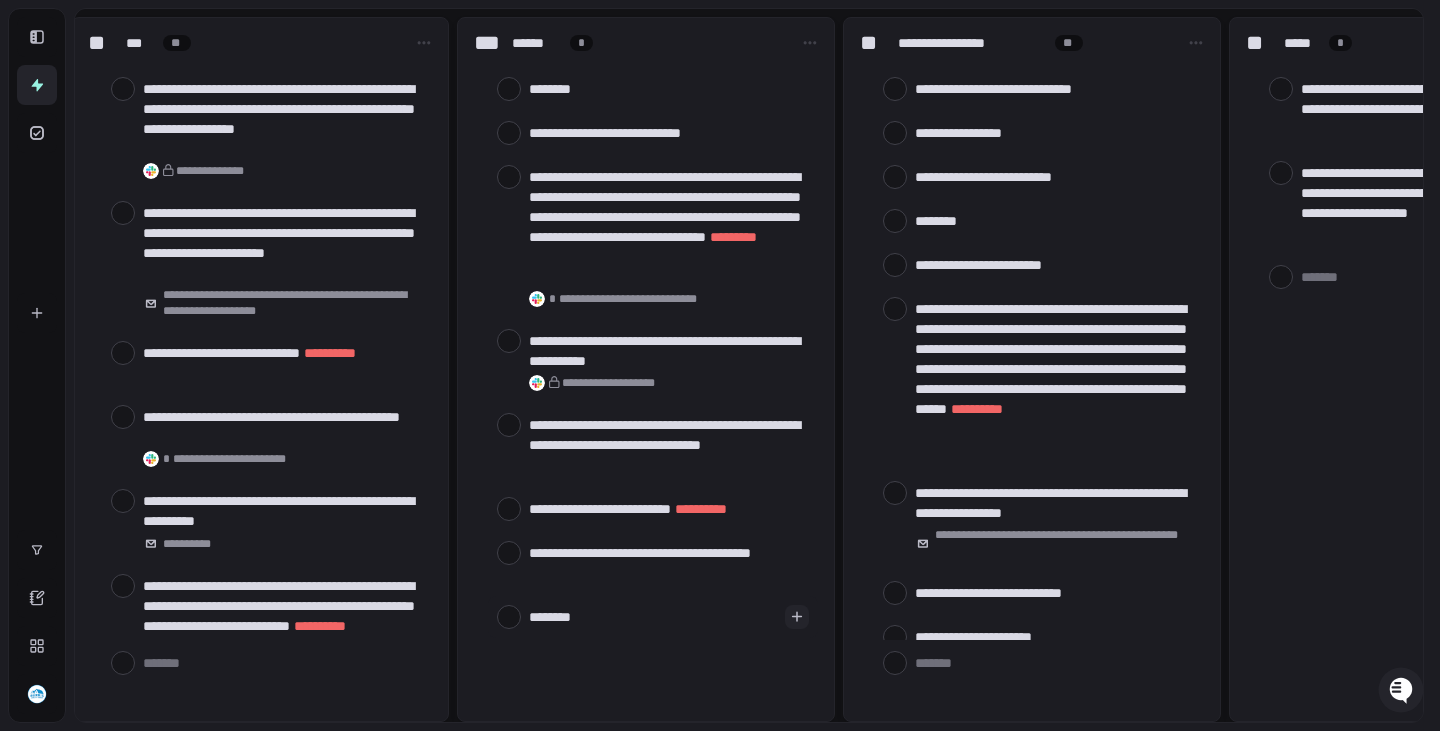 type on "*********" 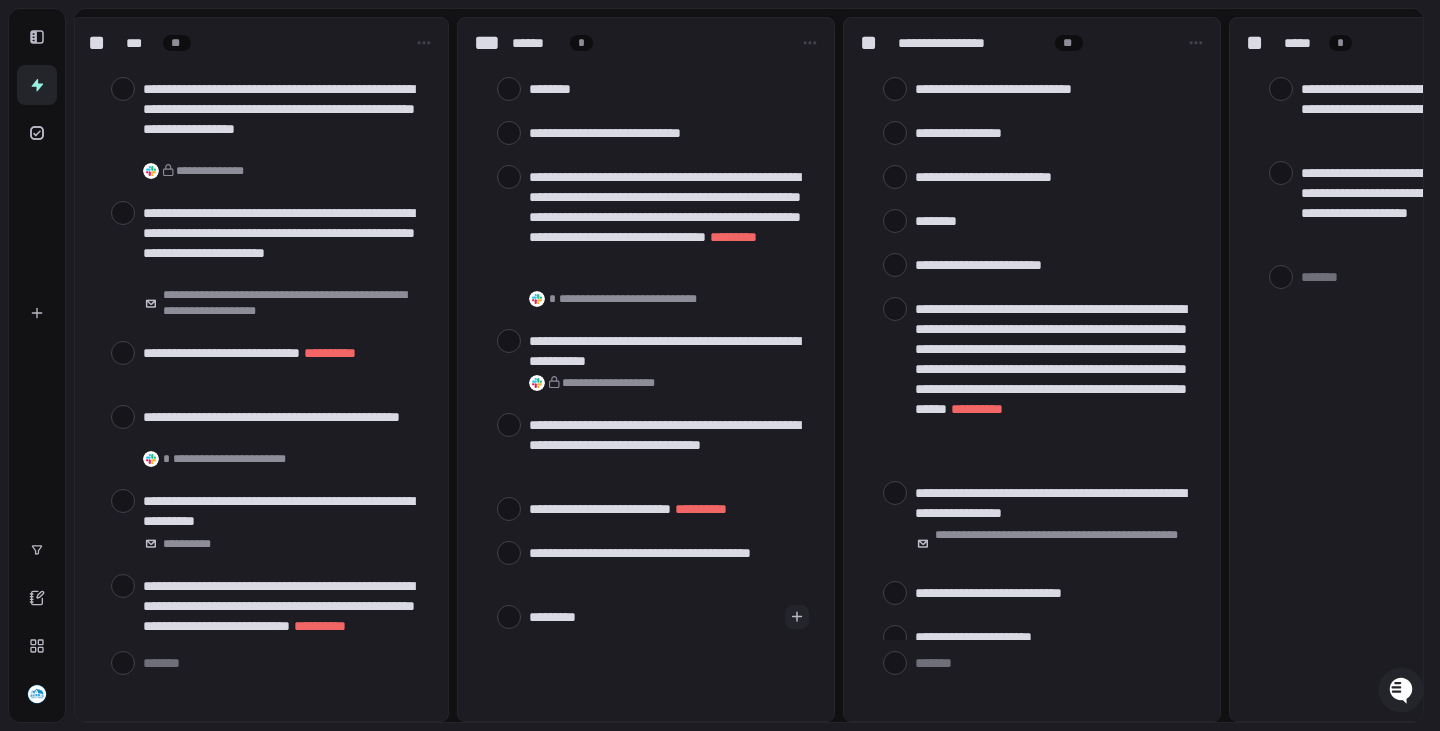 type on "**********" 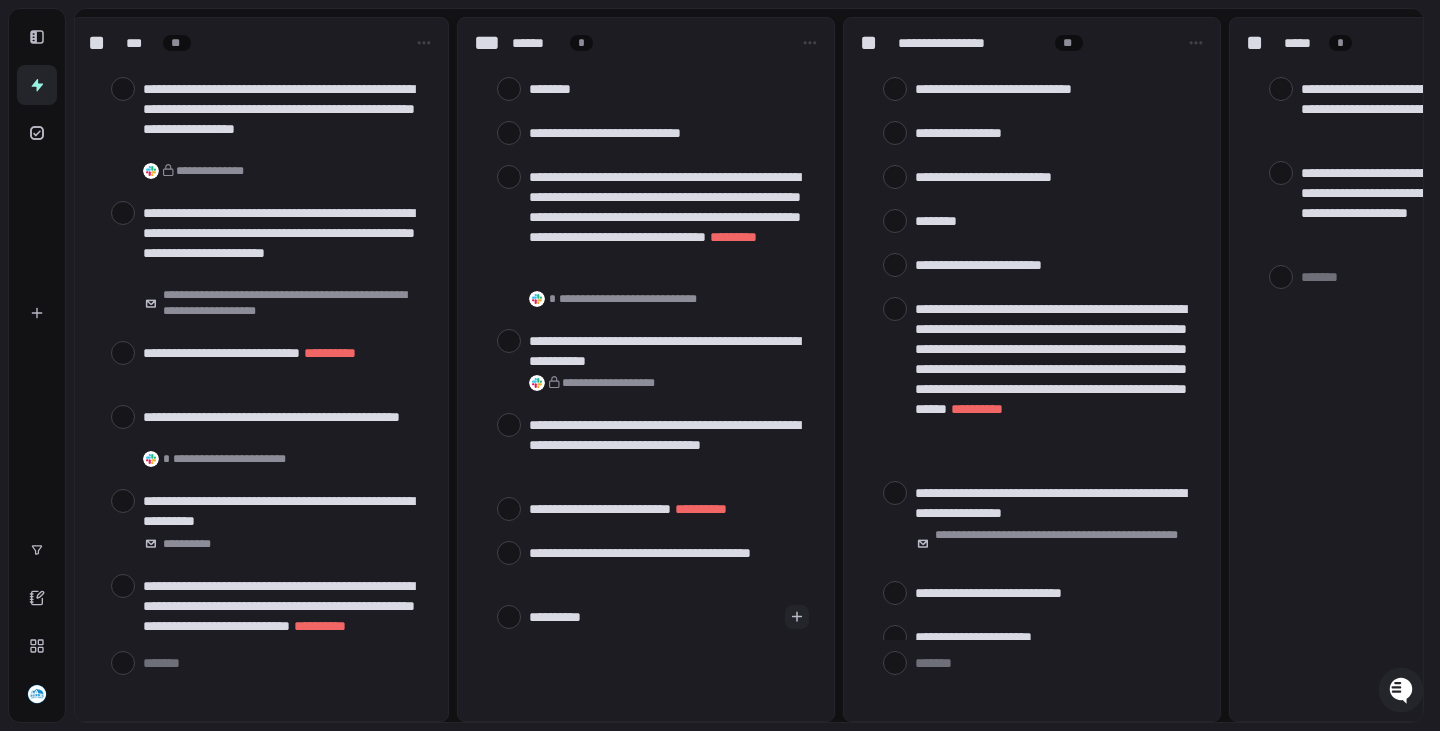 type on "*" 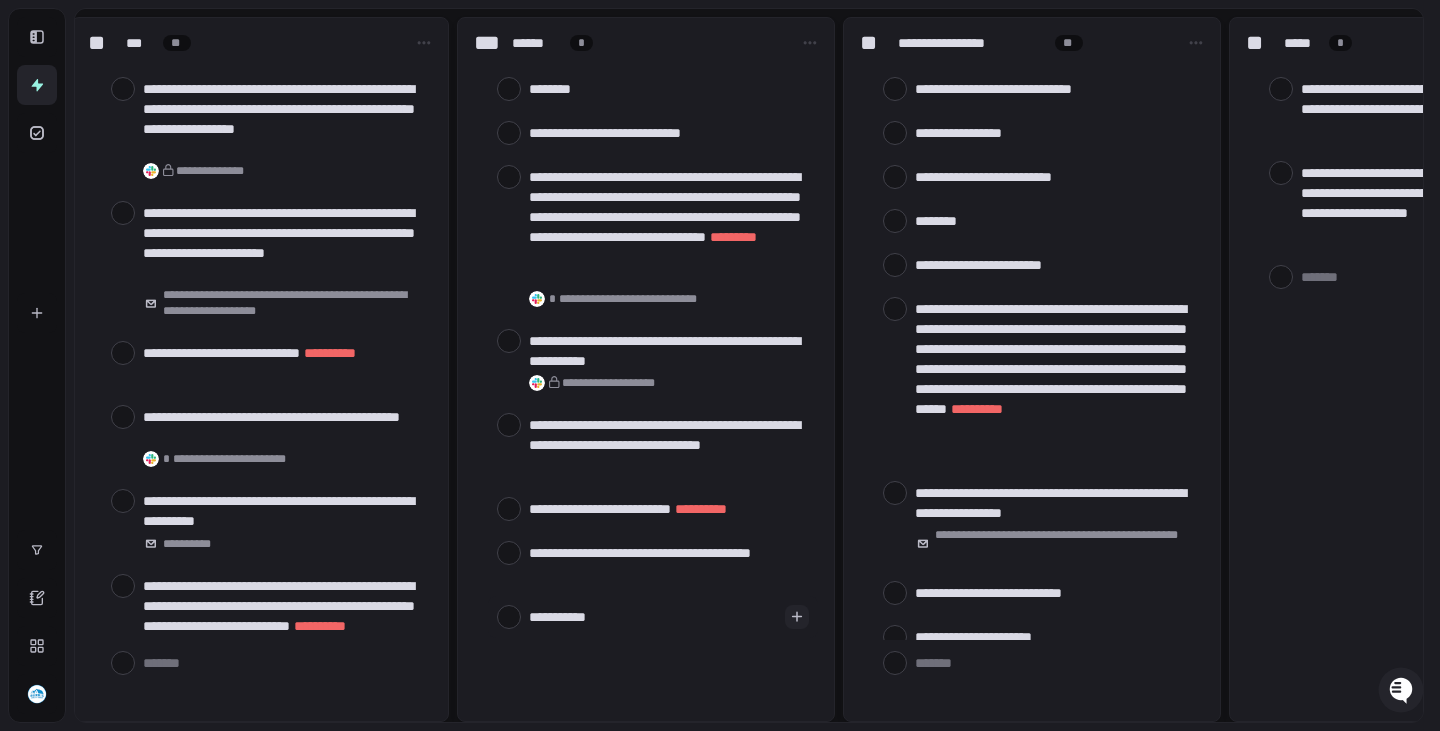 type on "**********" 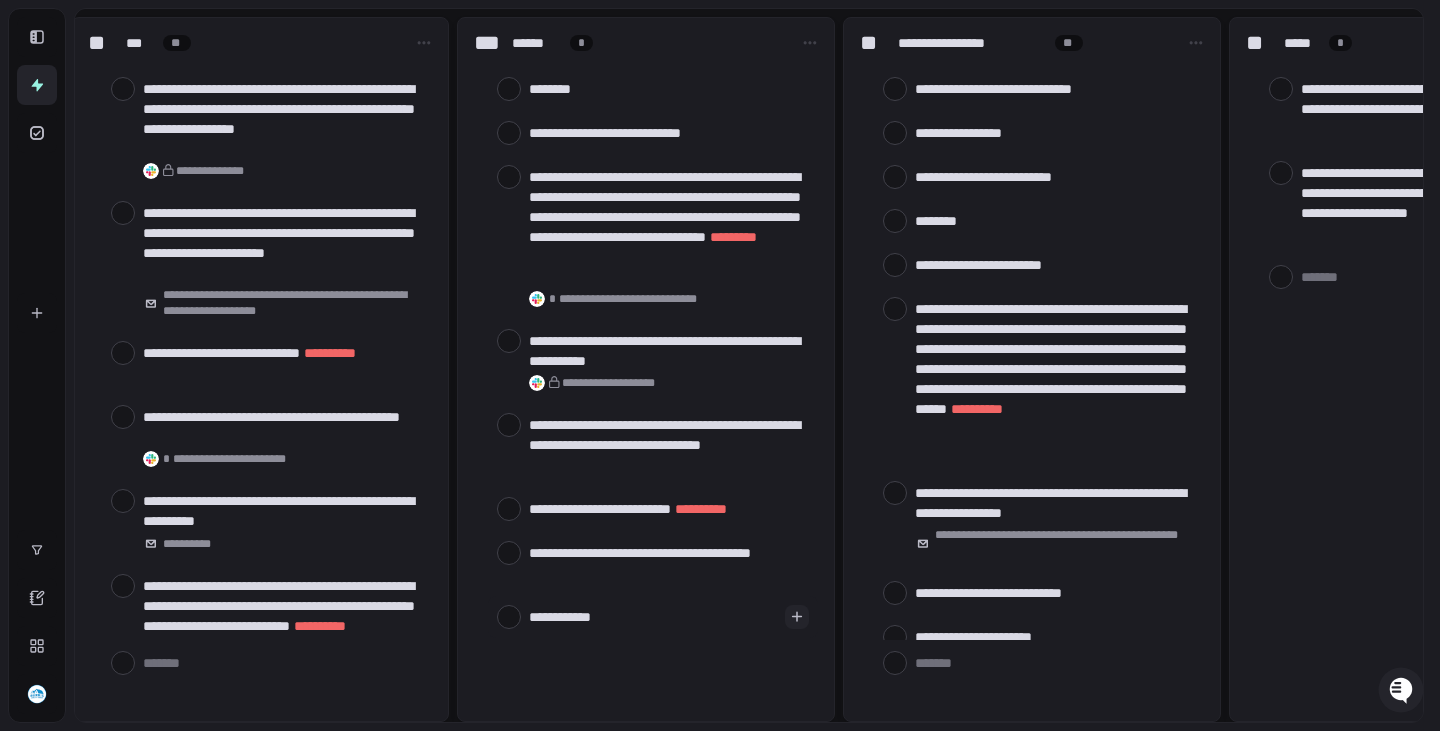 type on "**********" 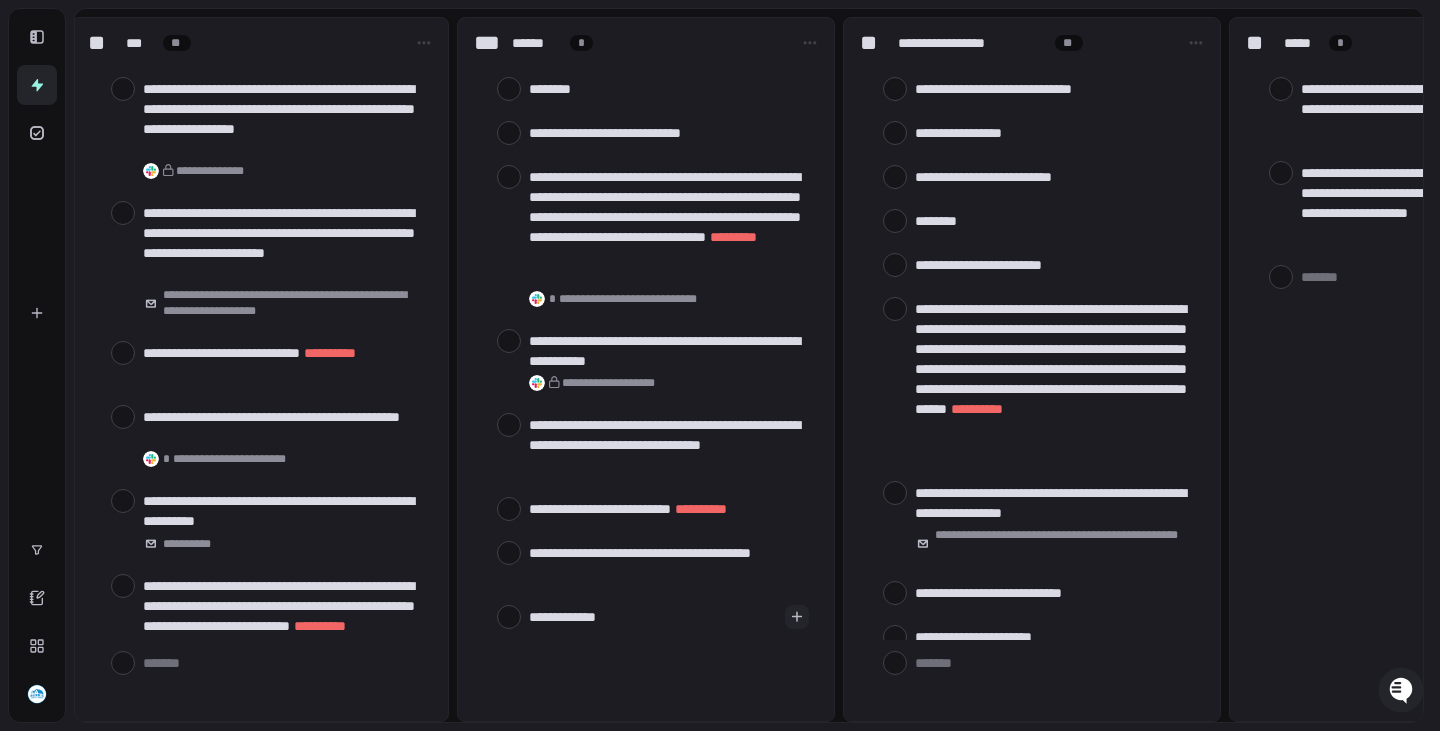 type on "**********" 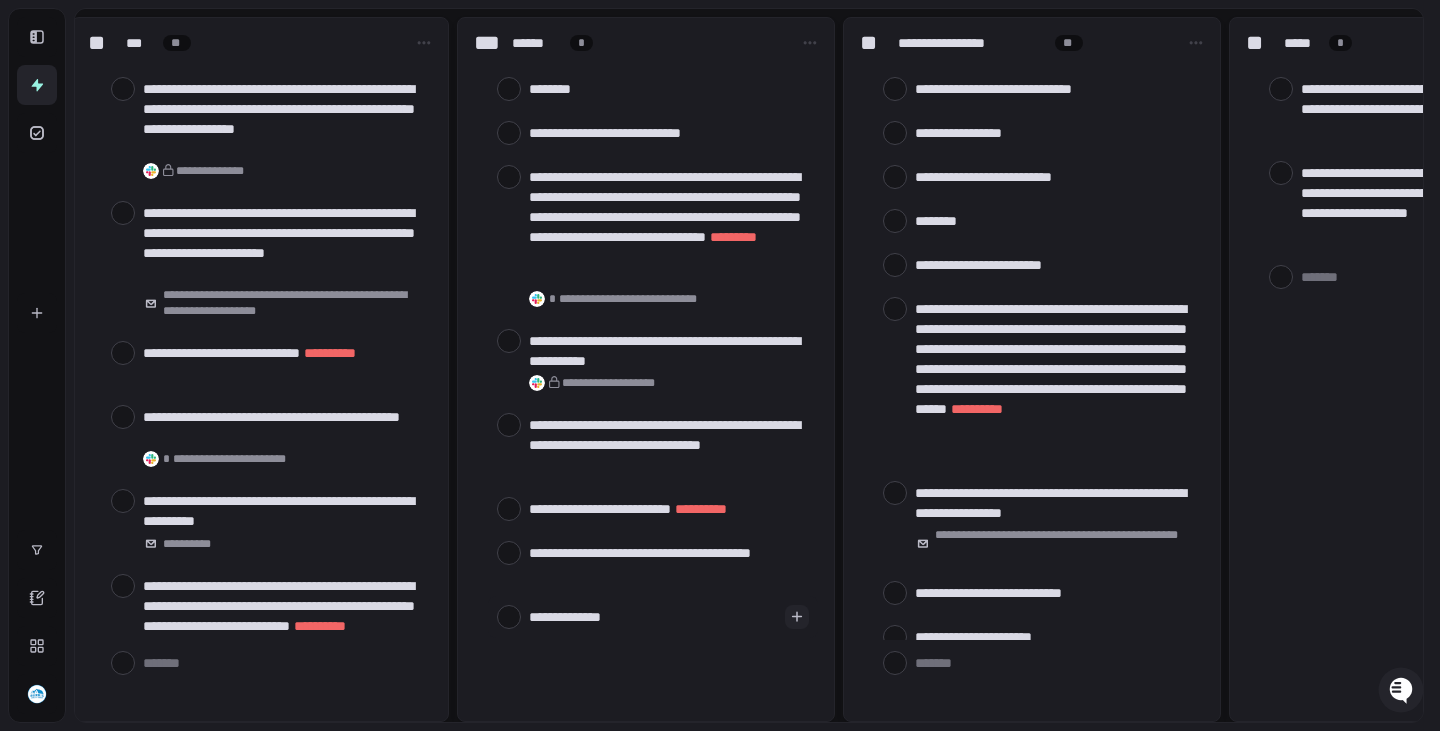 type on "**********" 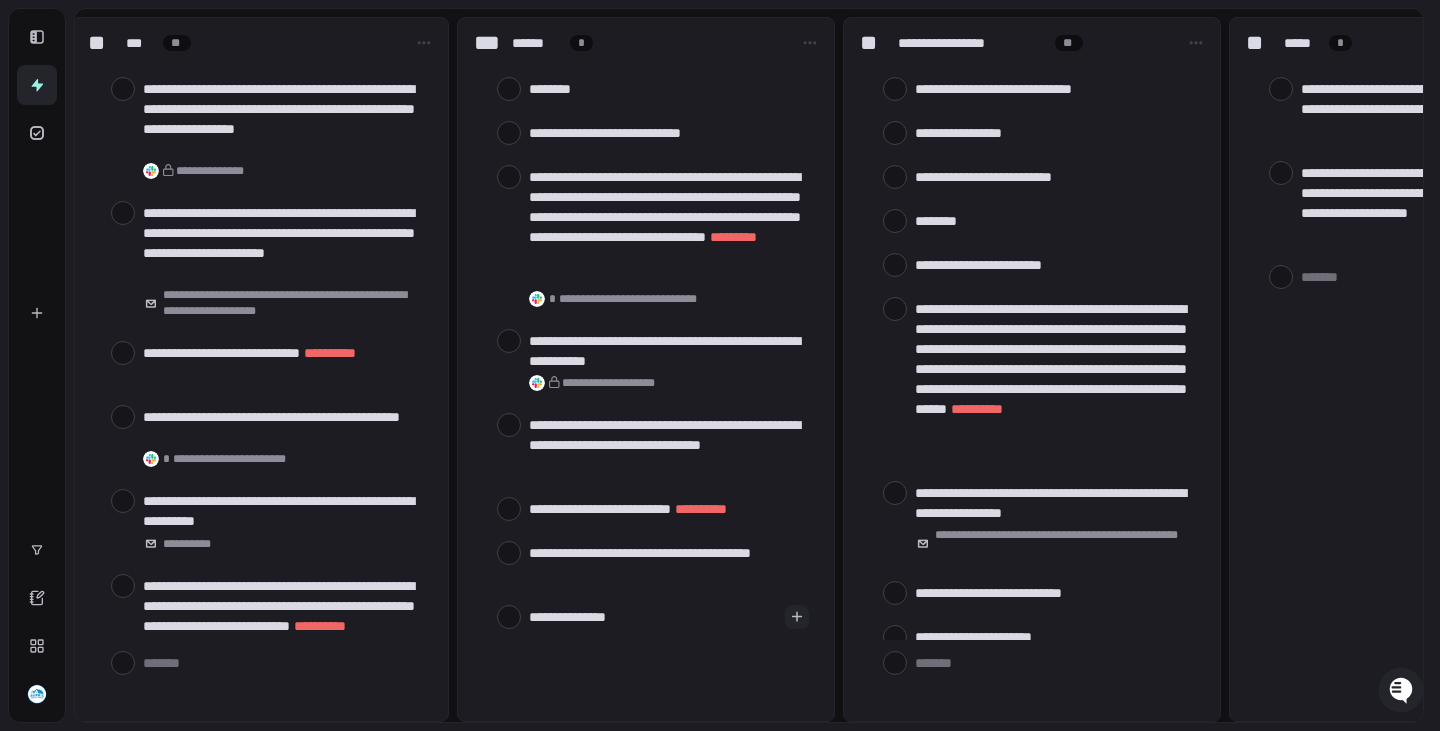 type on "**********" 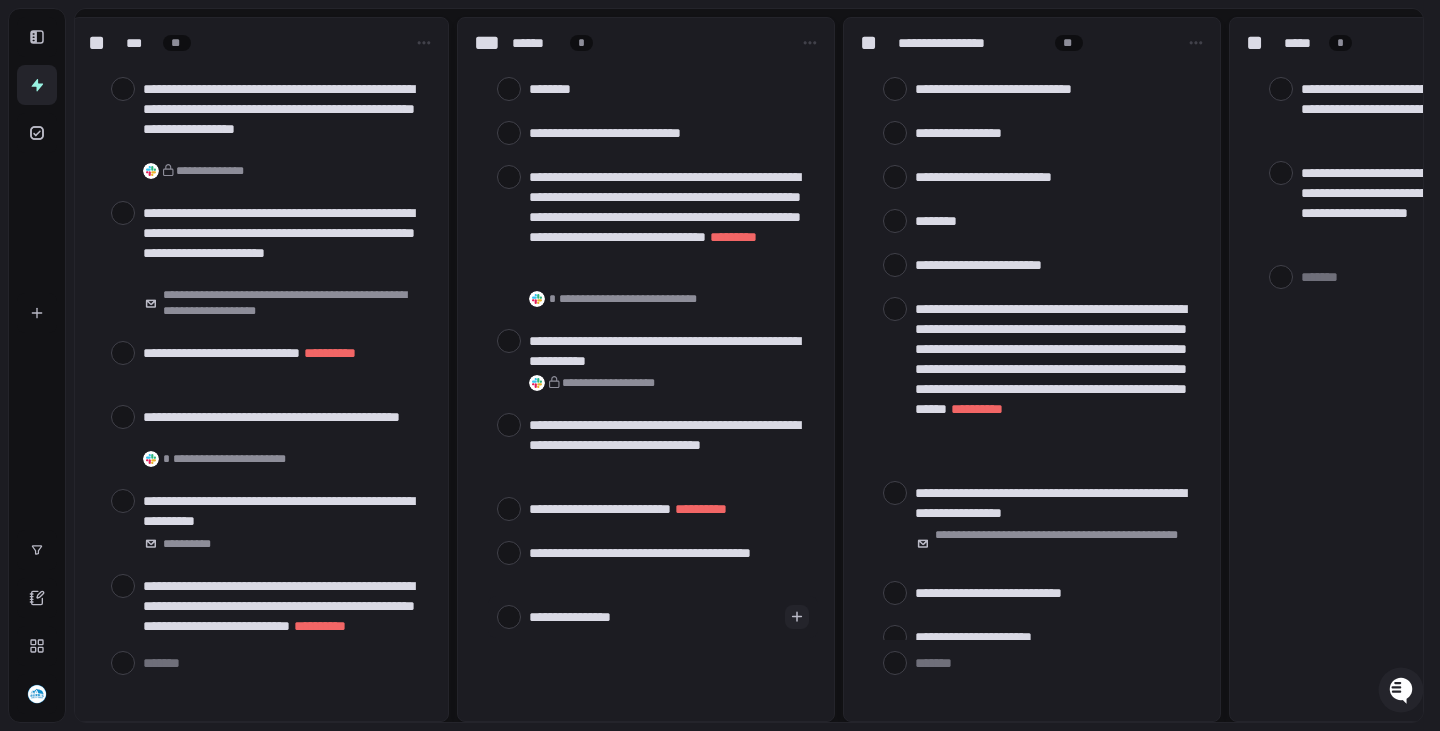 type on "**********" 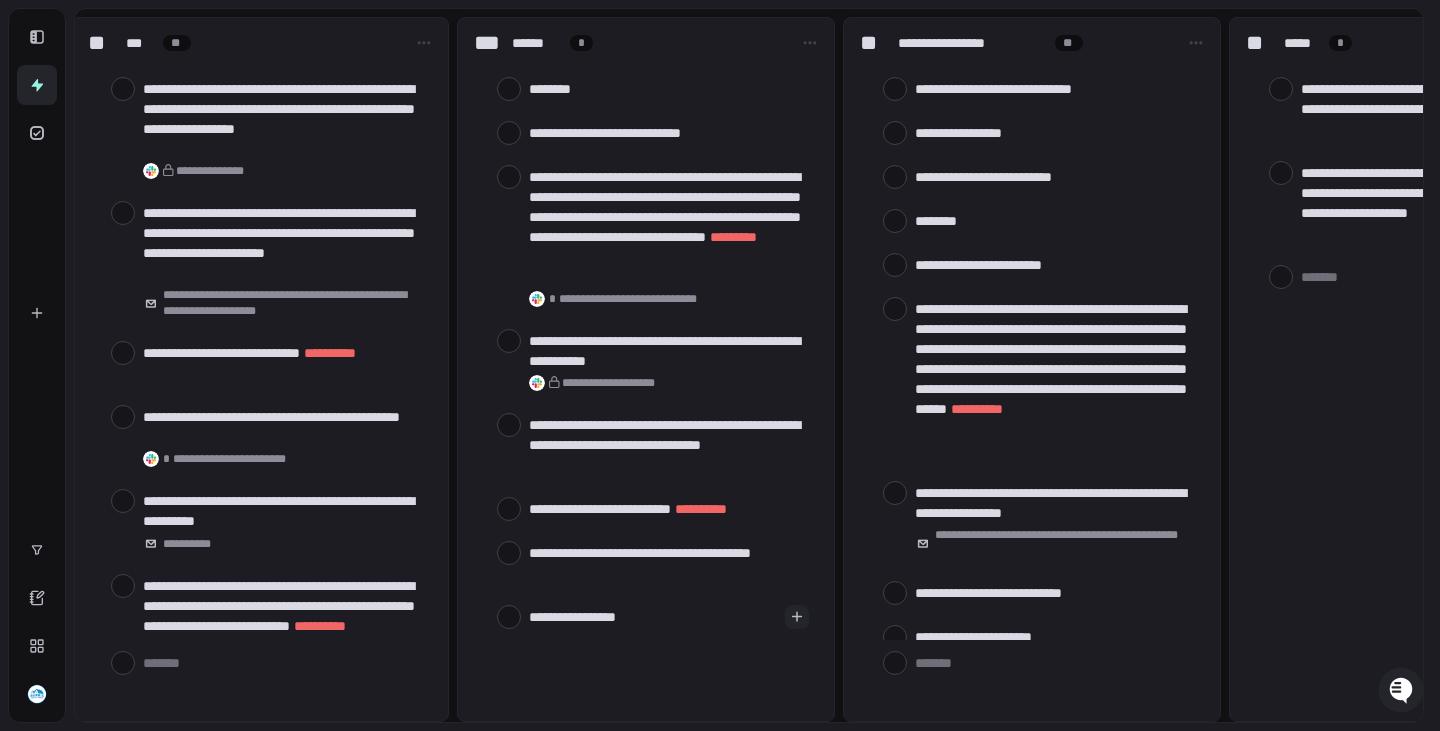 type on "**********" 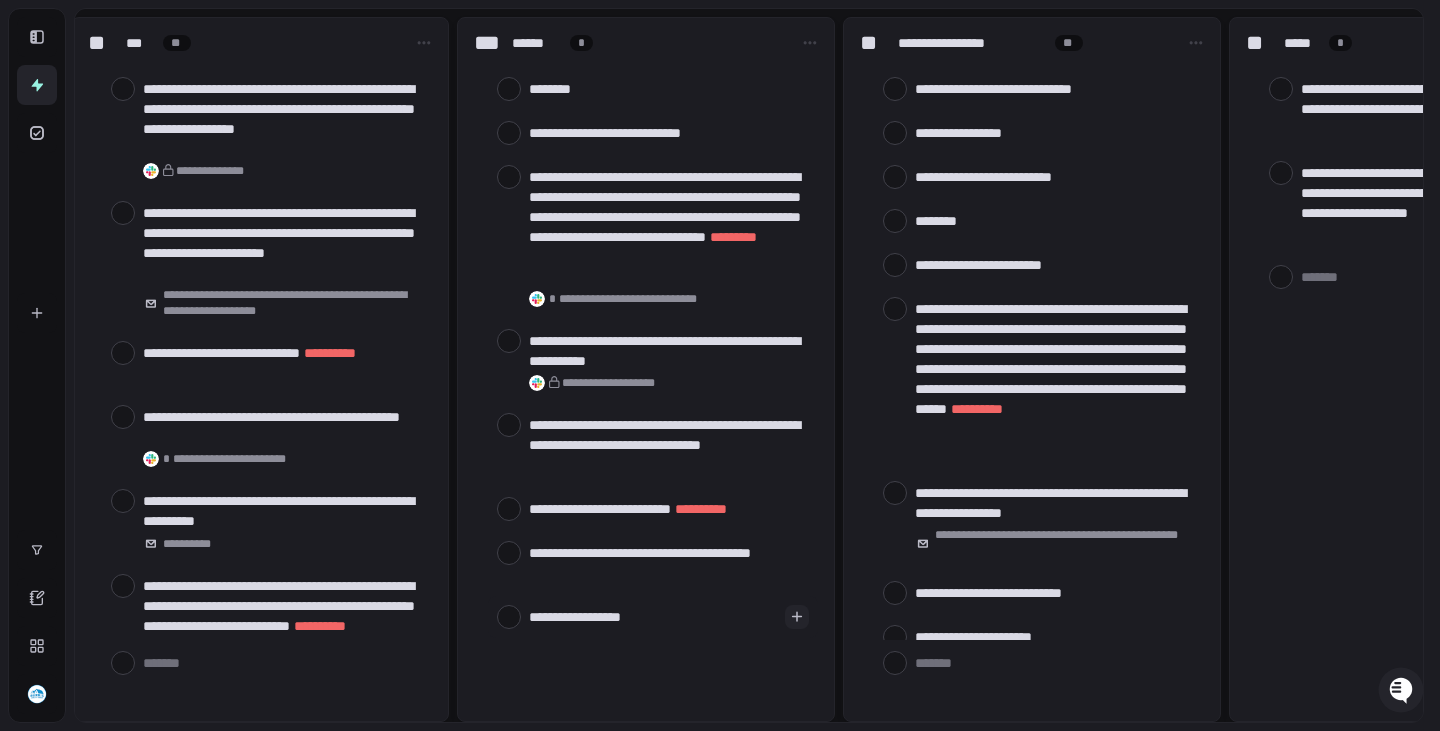 type on "*" 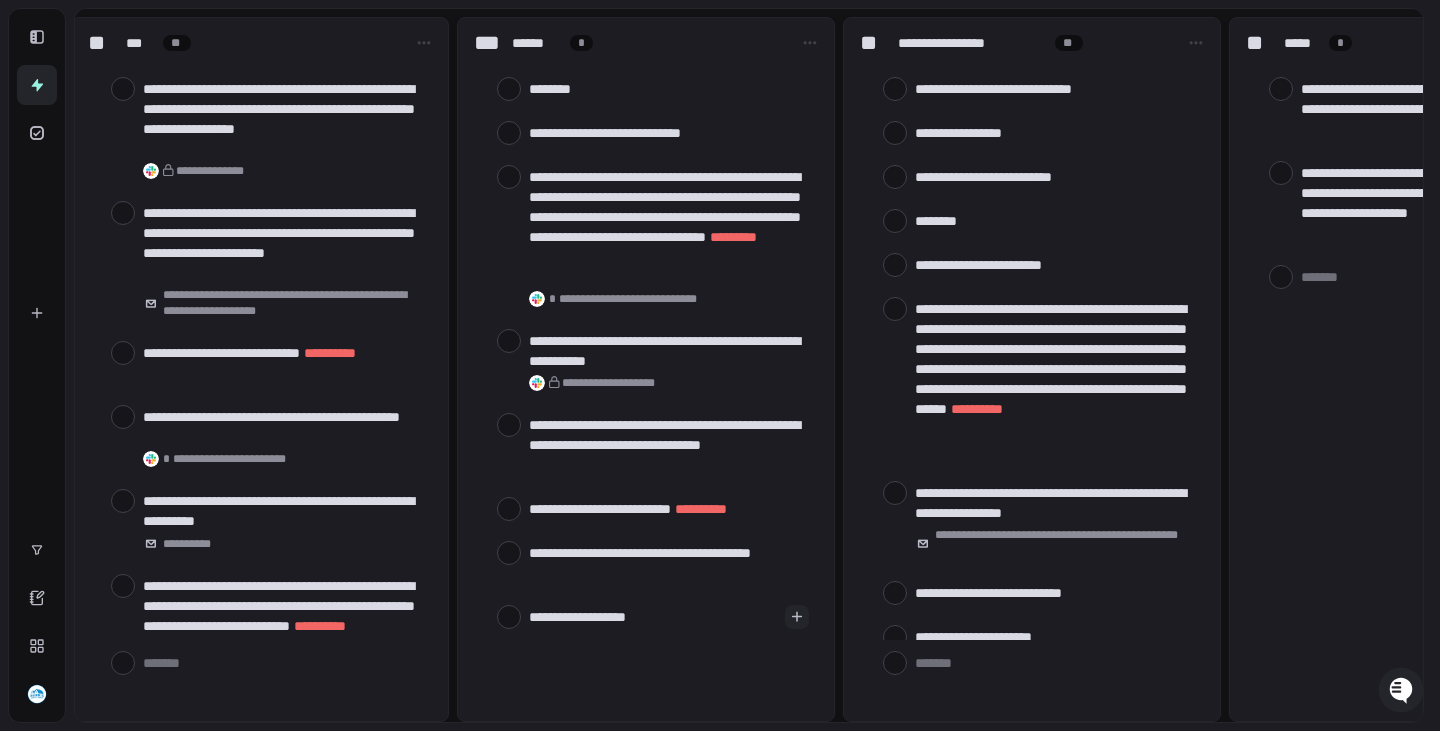 type on "*" 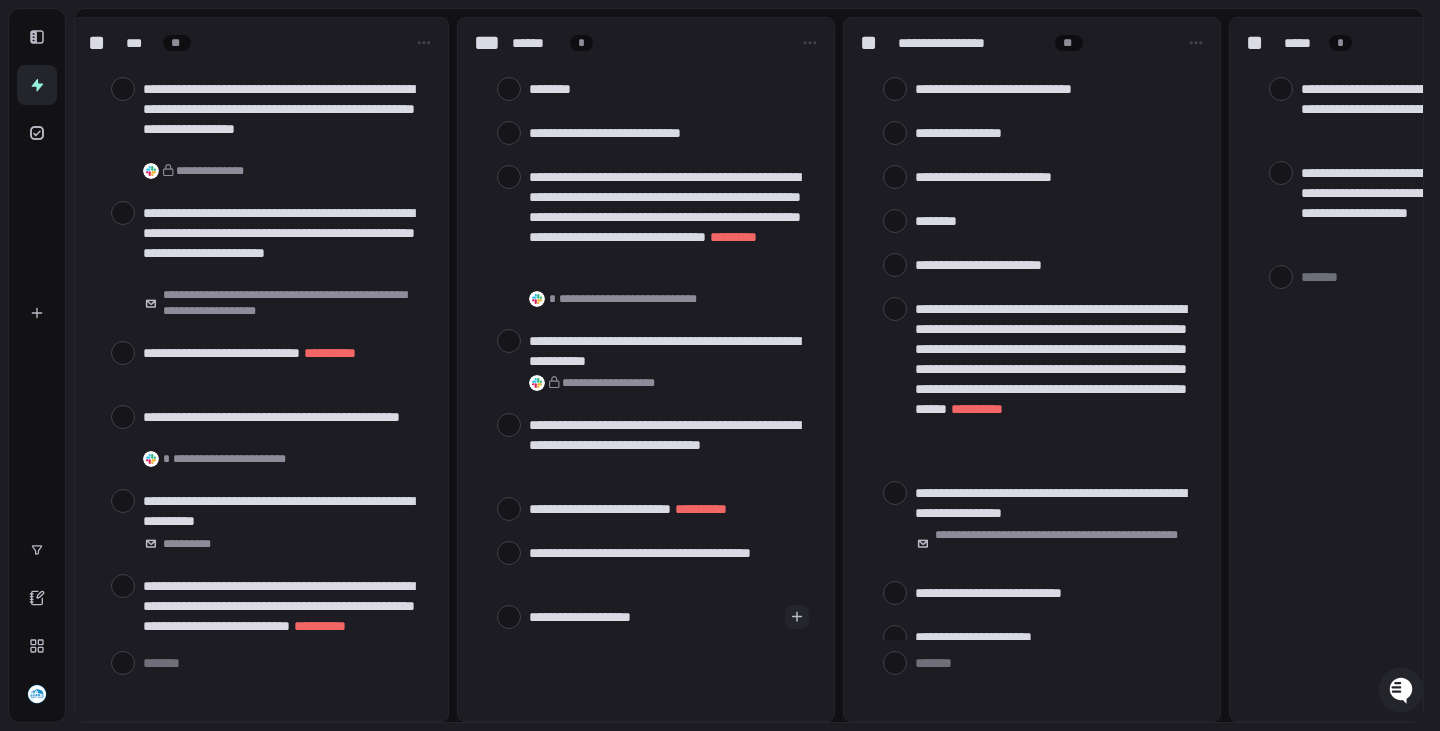 type on "**********" 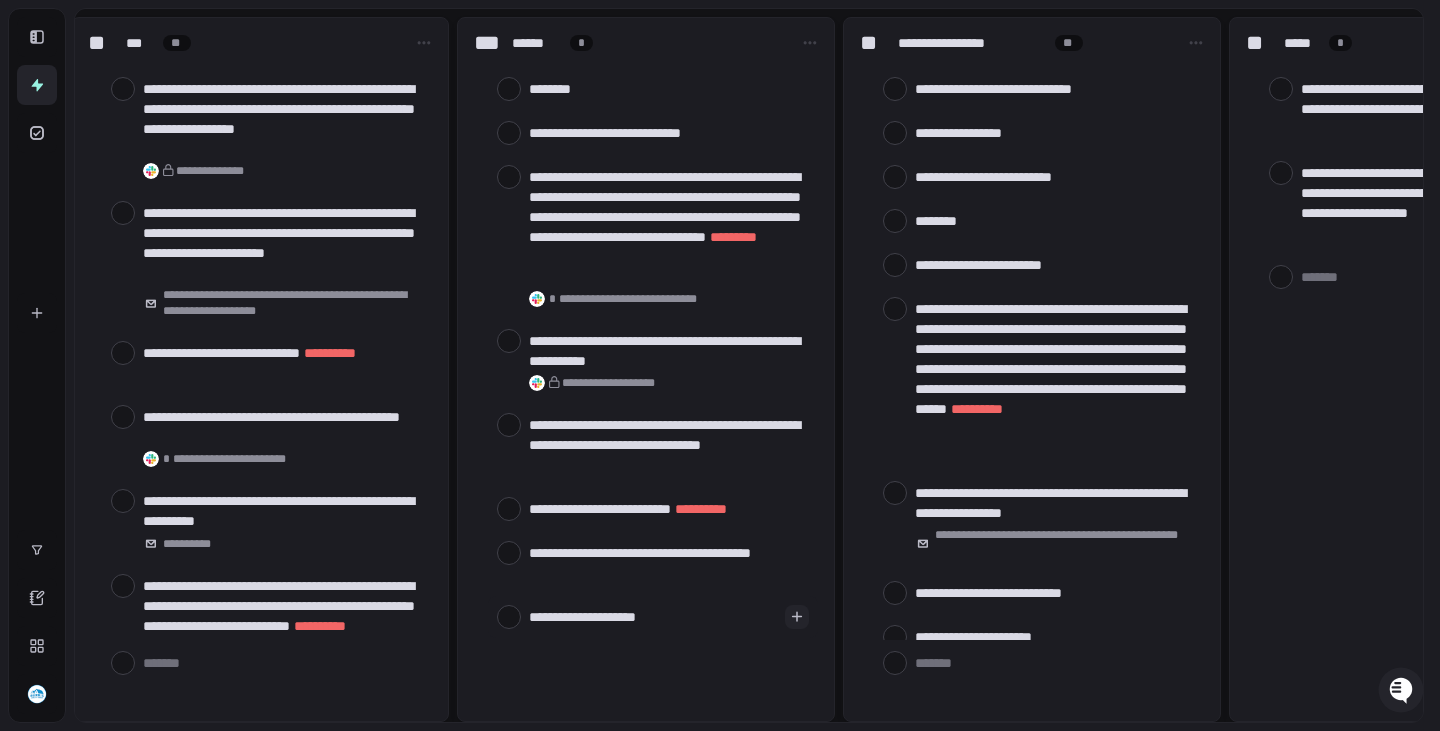 type on "**********" 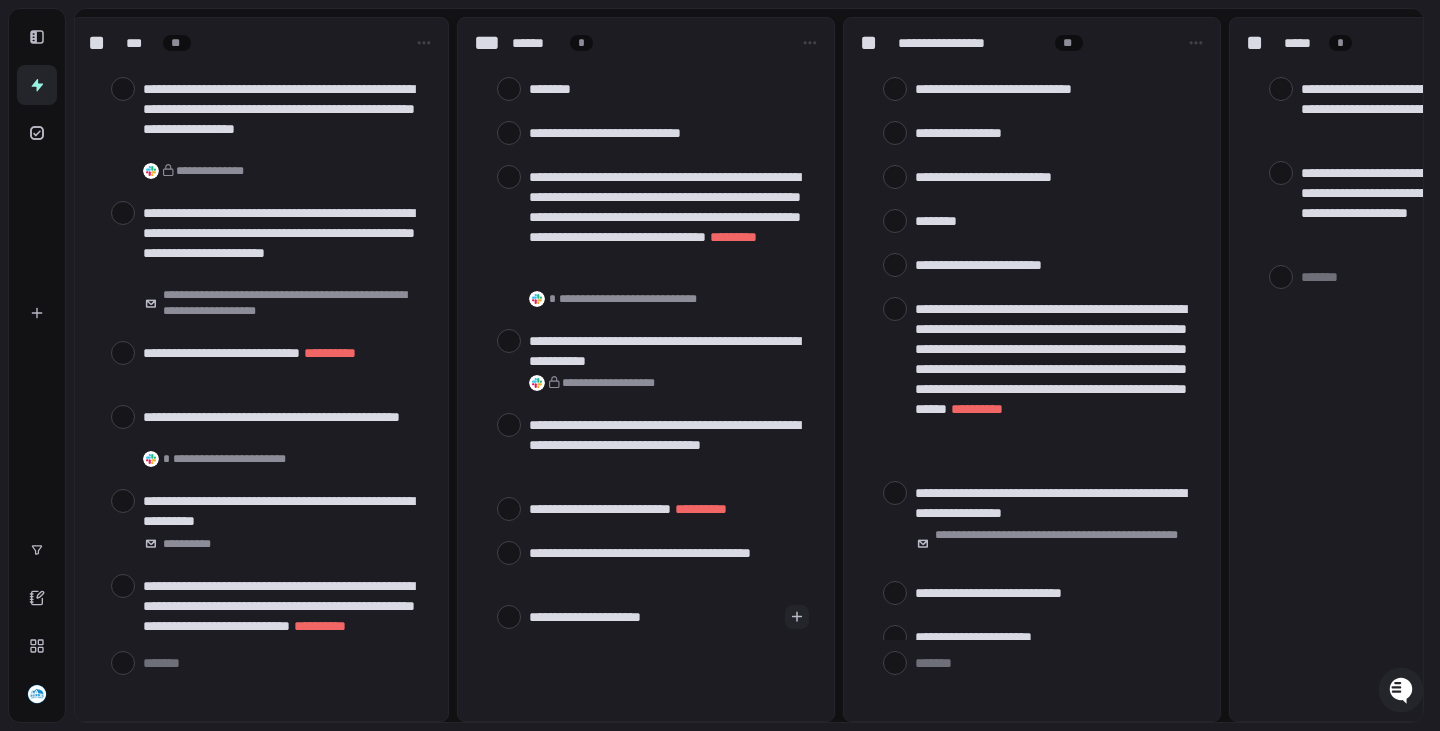 type on "*" 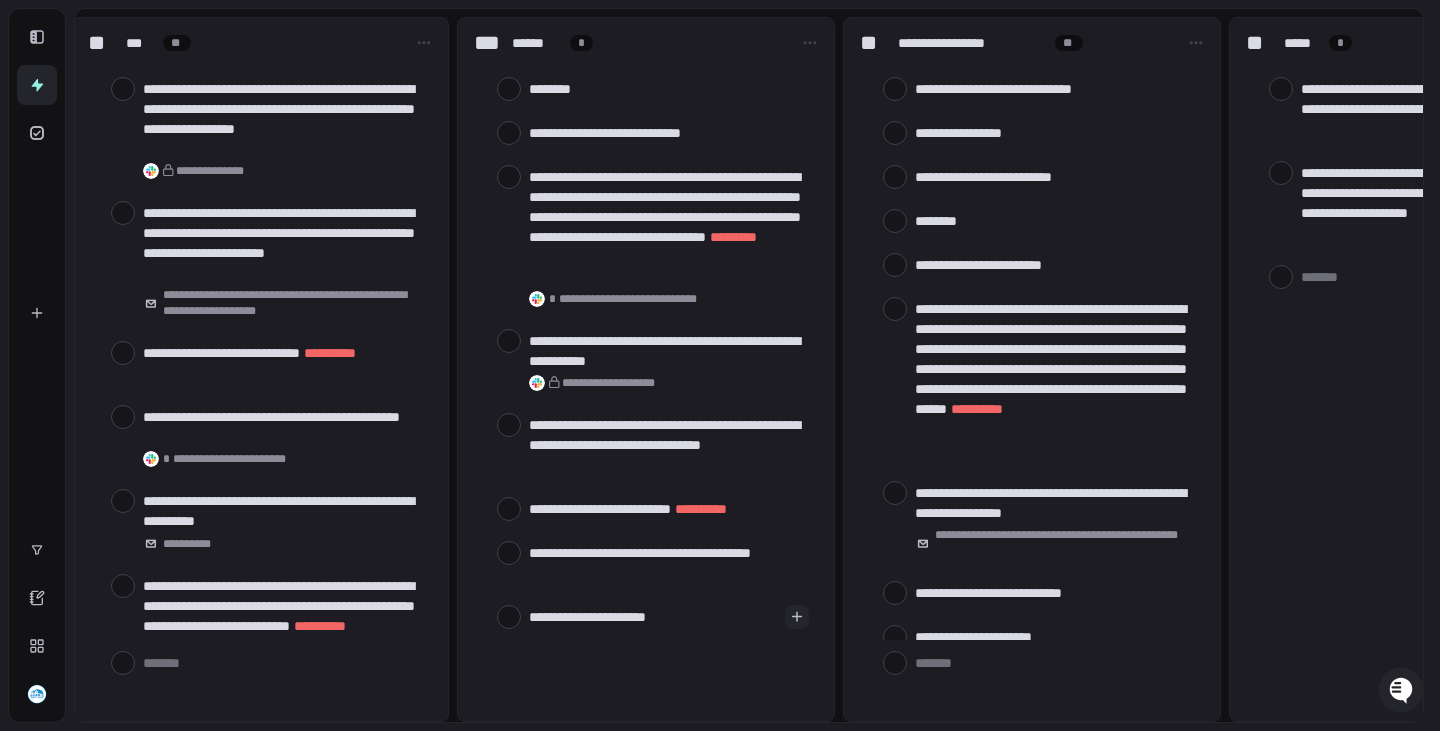 type on "**********" 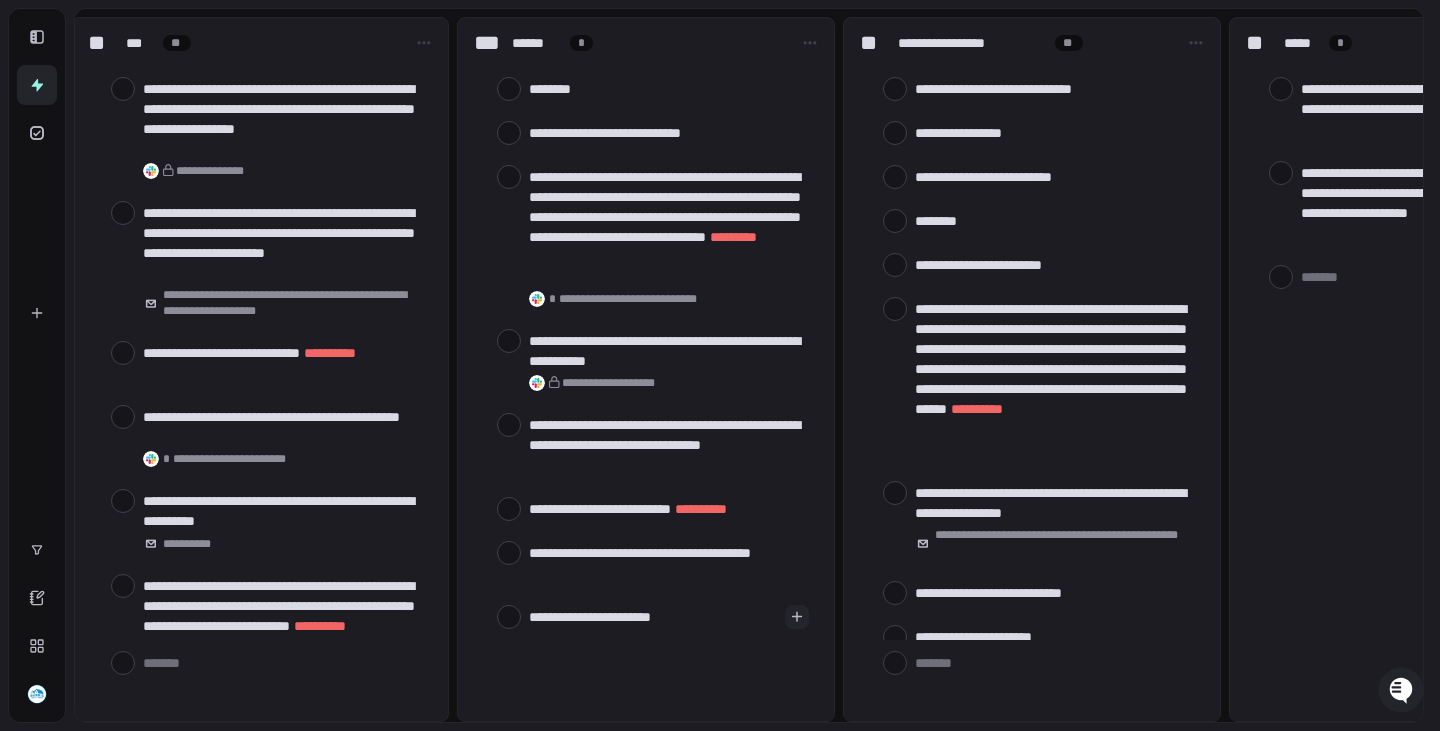 type on "**********" 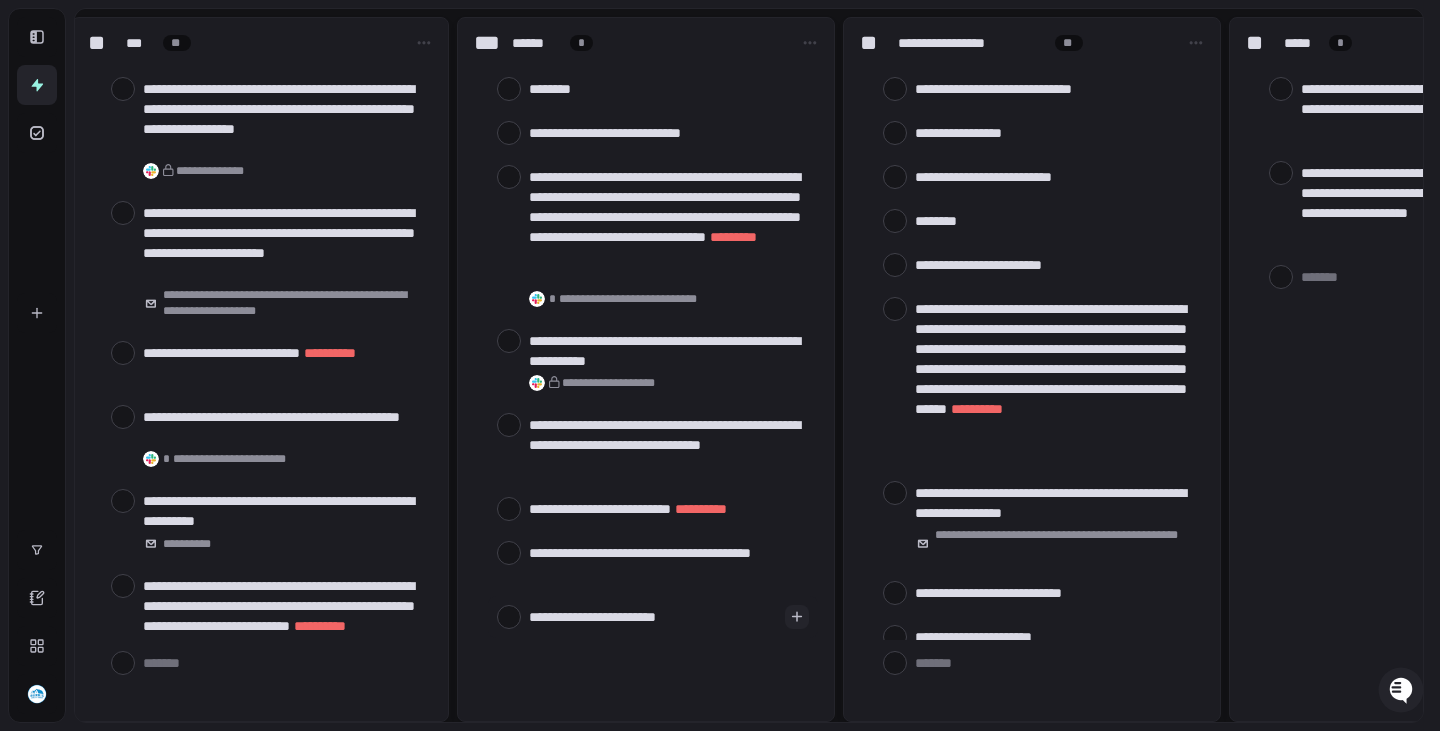 type on "**********" 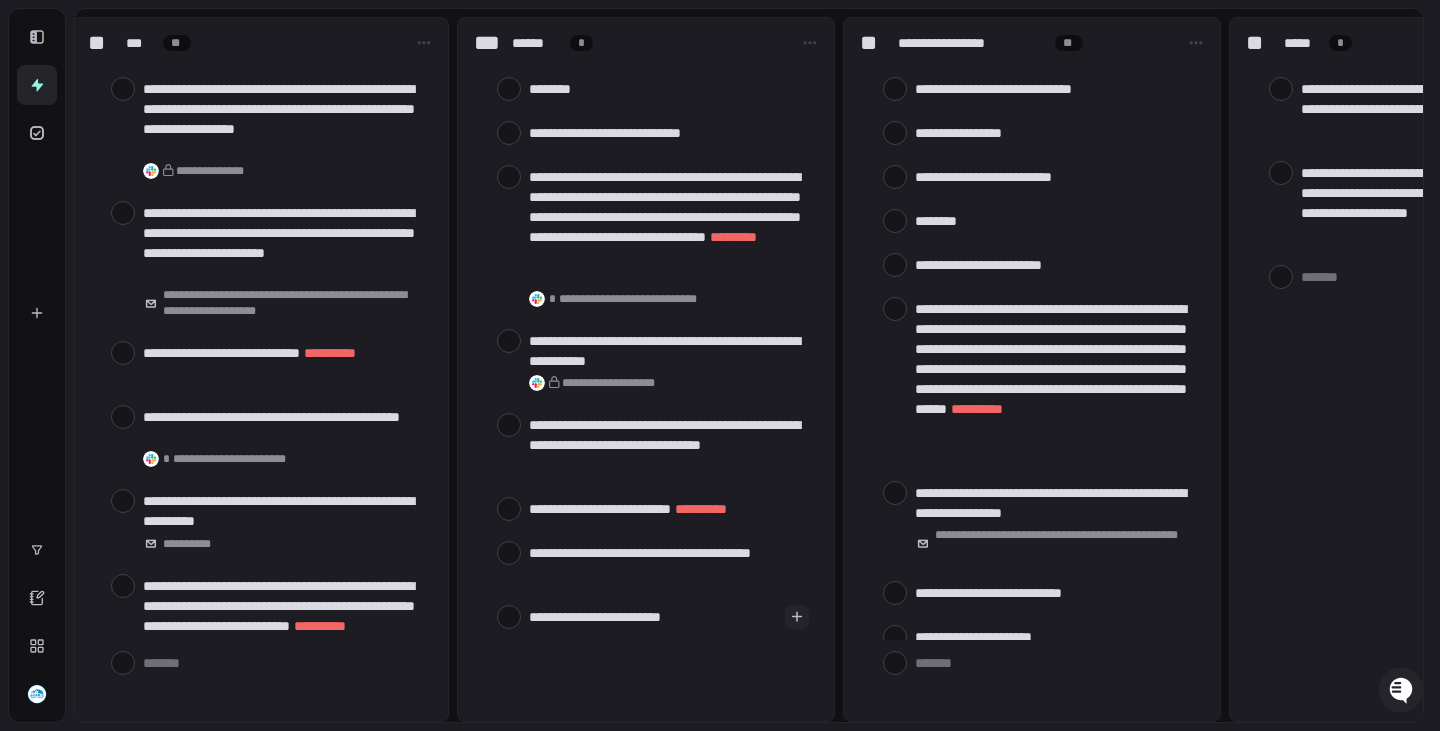 type on "**********" 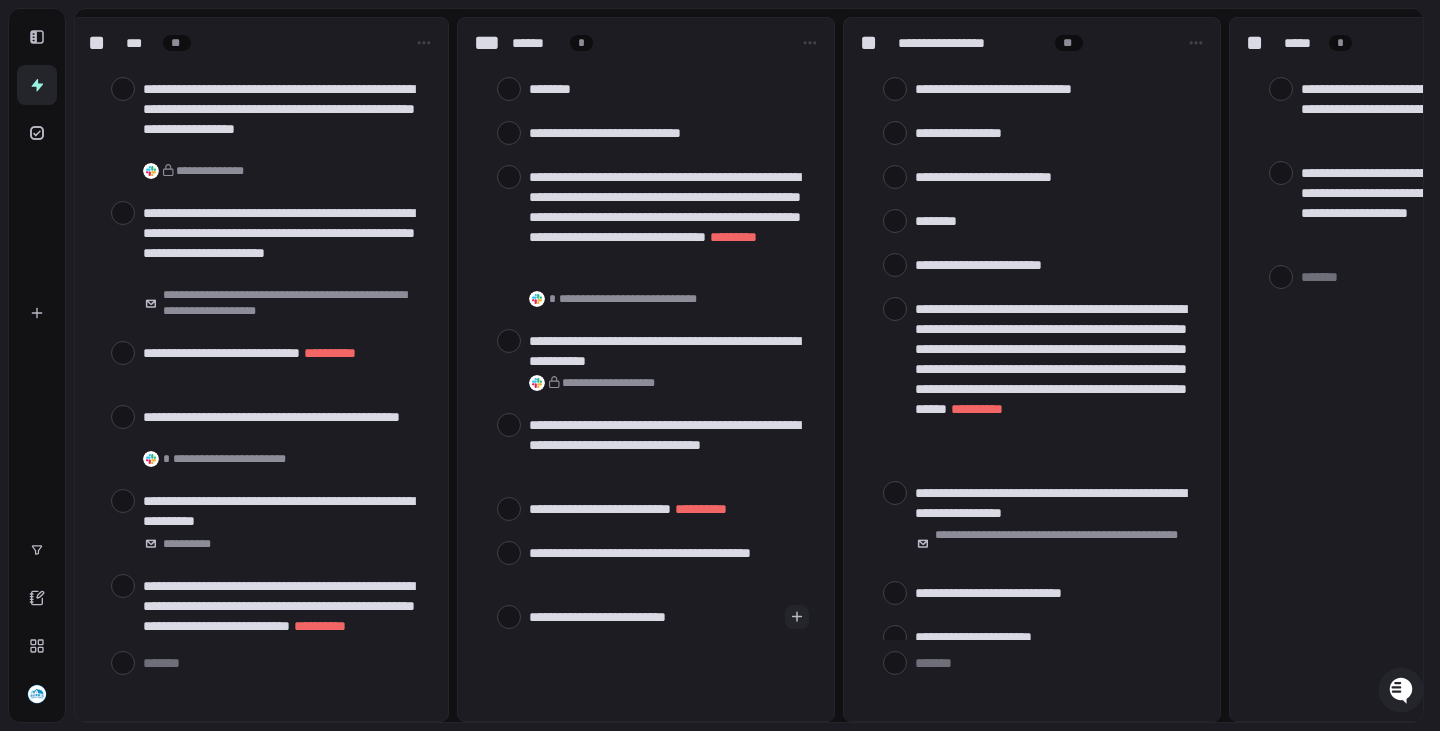 type 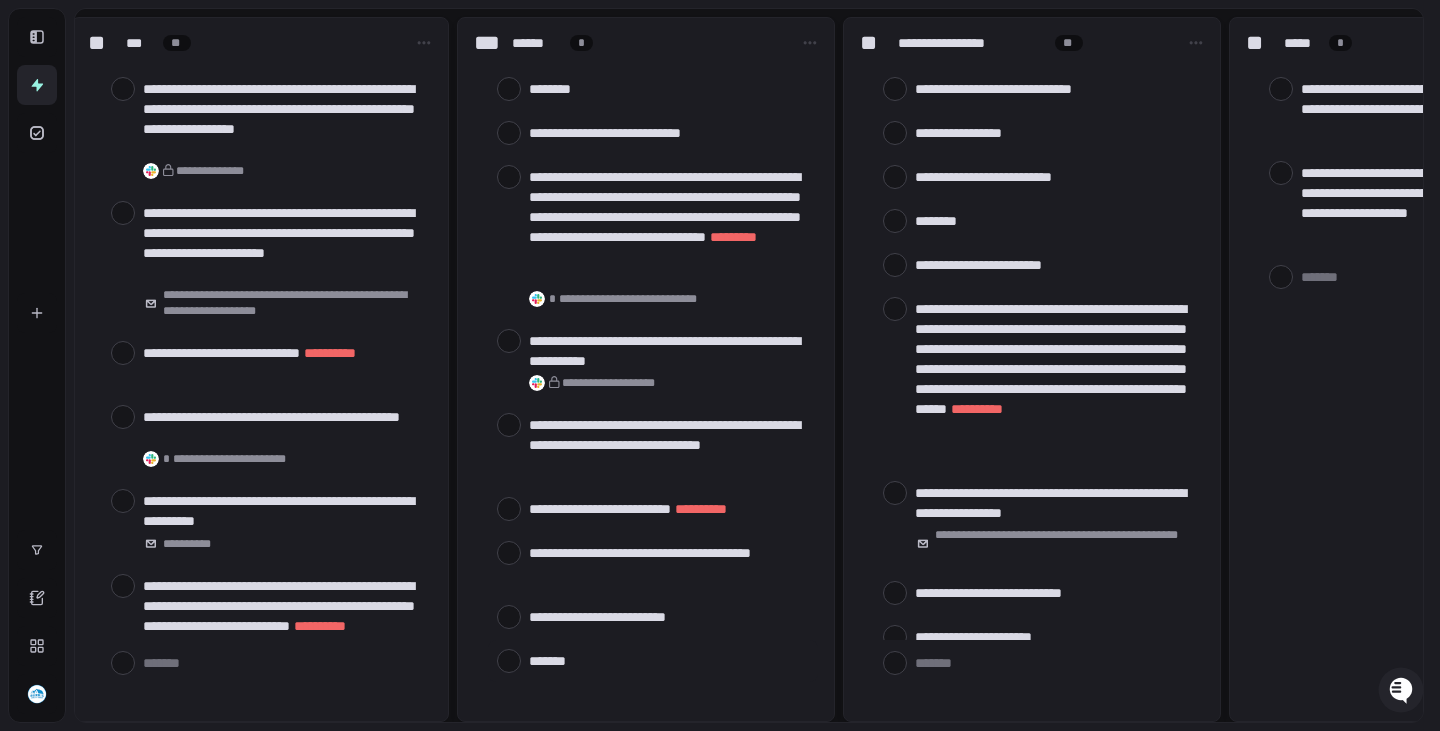type on "*" 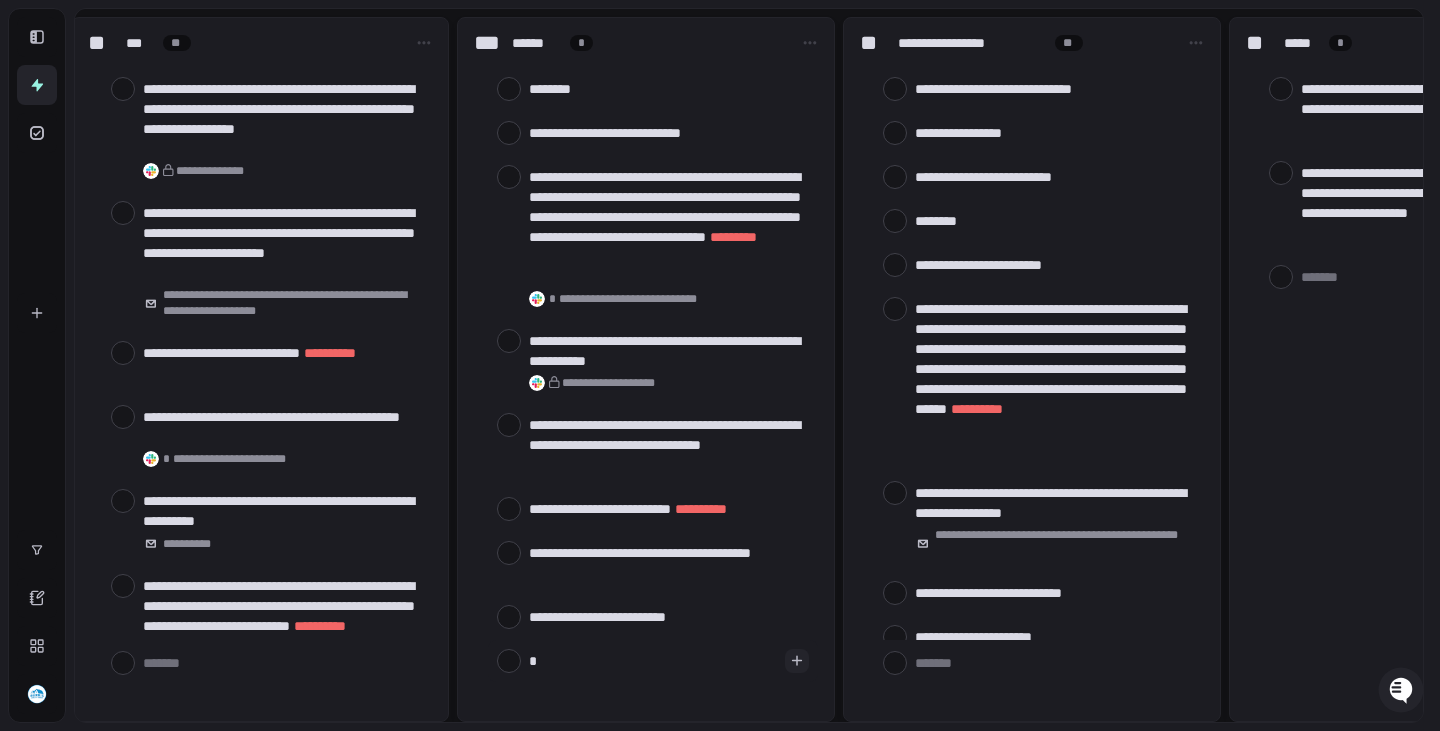 type on "**" 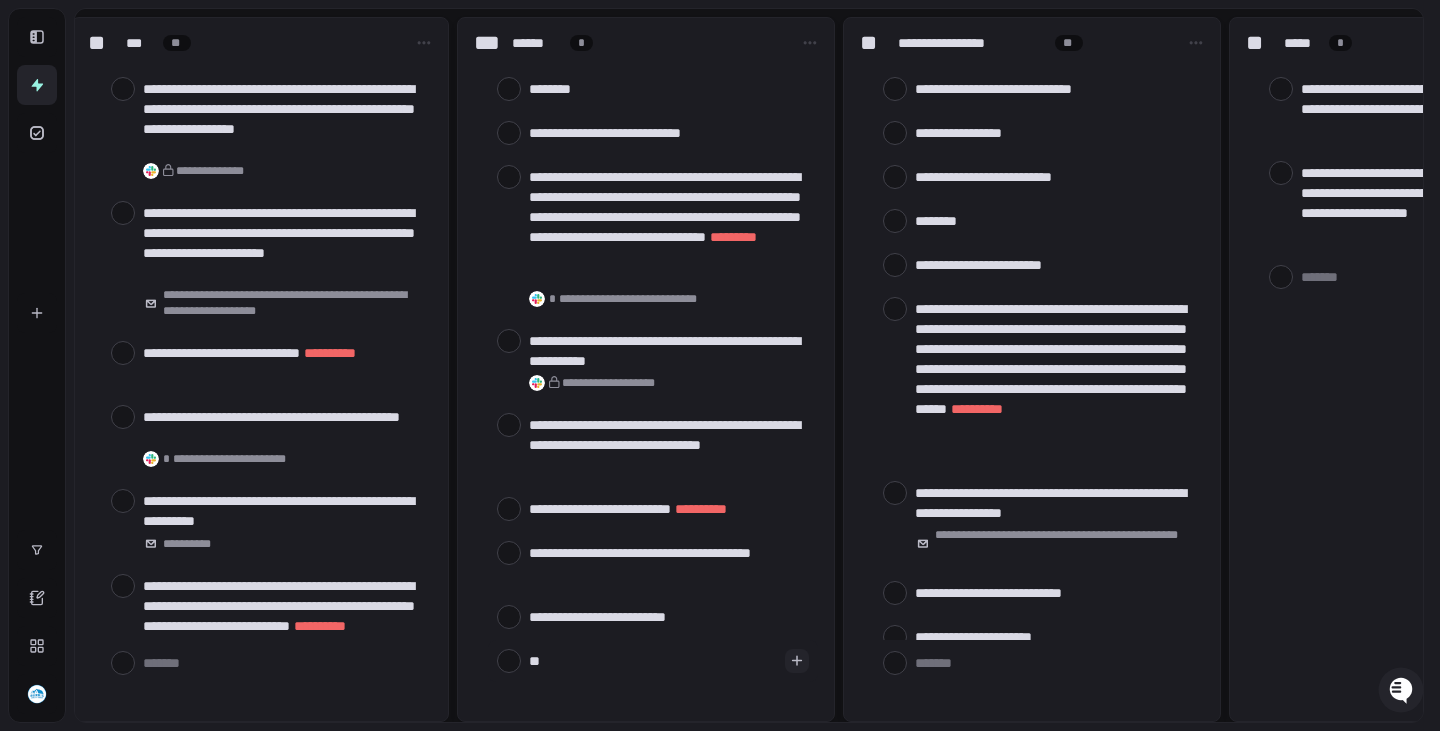 type on "***" 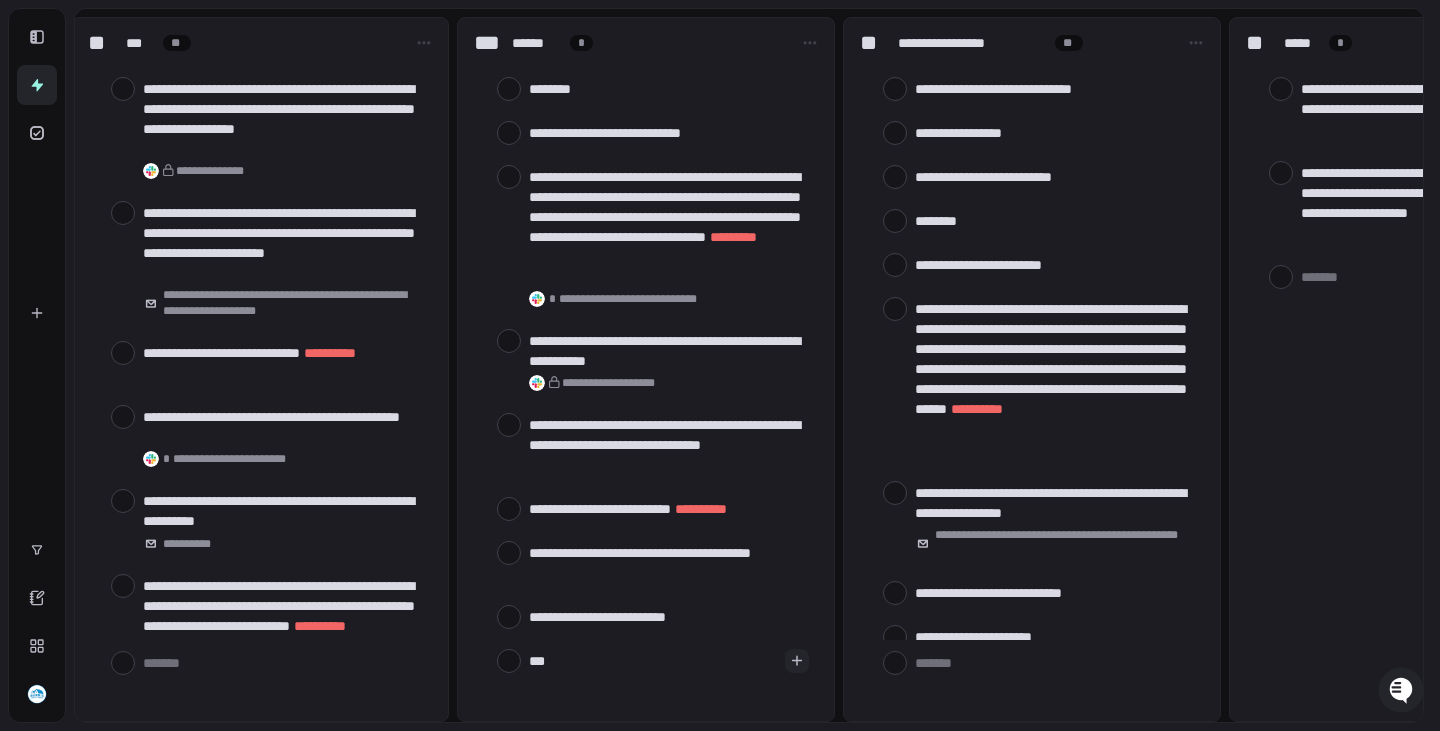 type on "***" 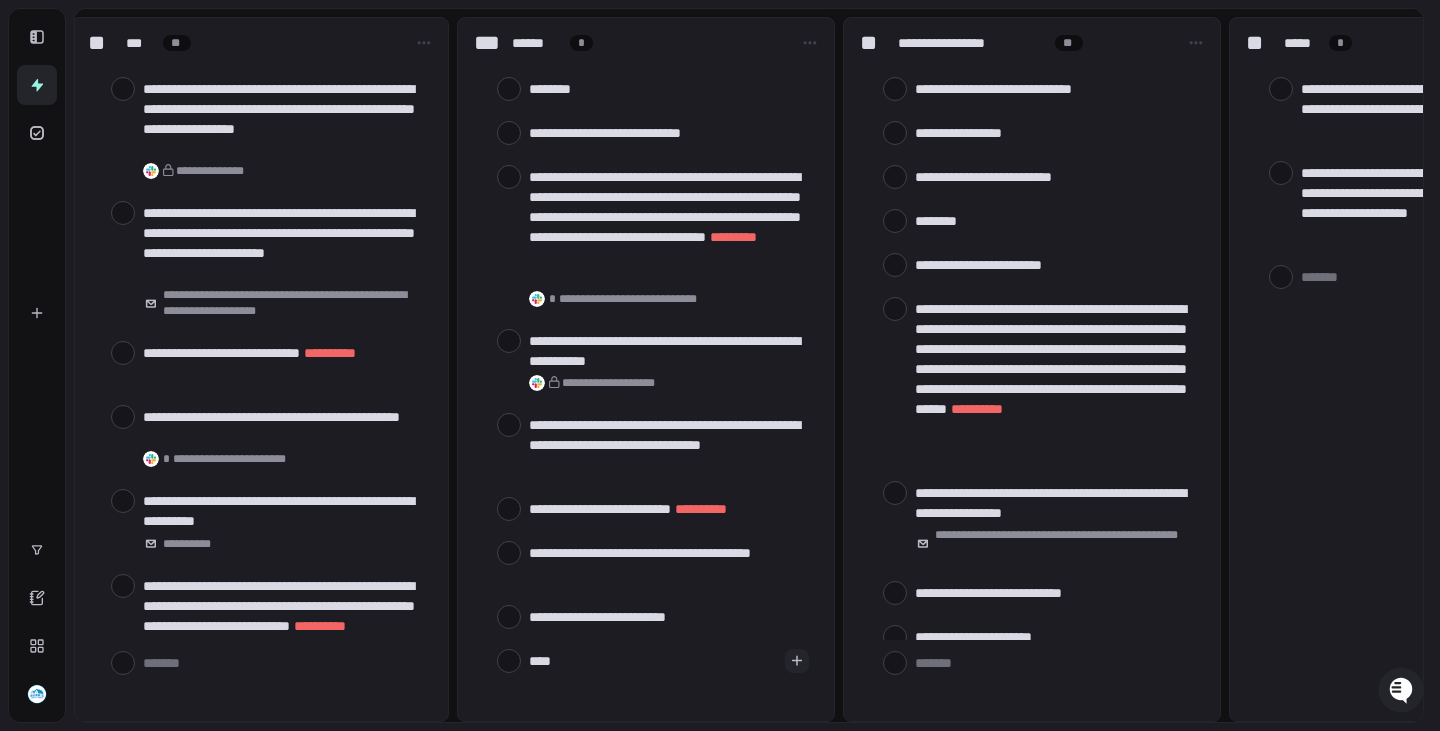 type on "*****" 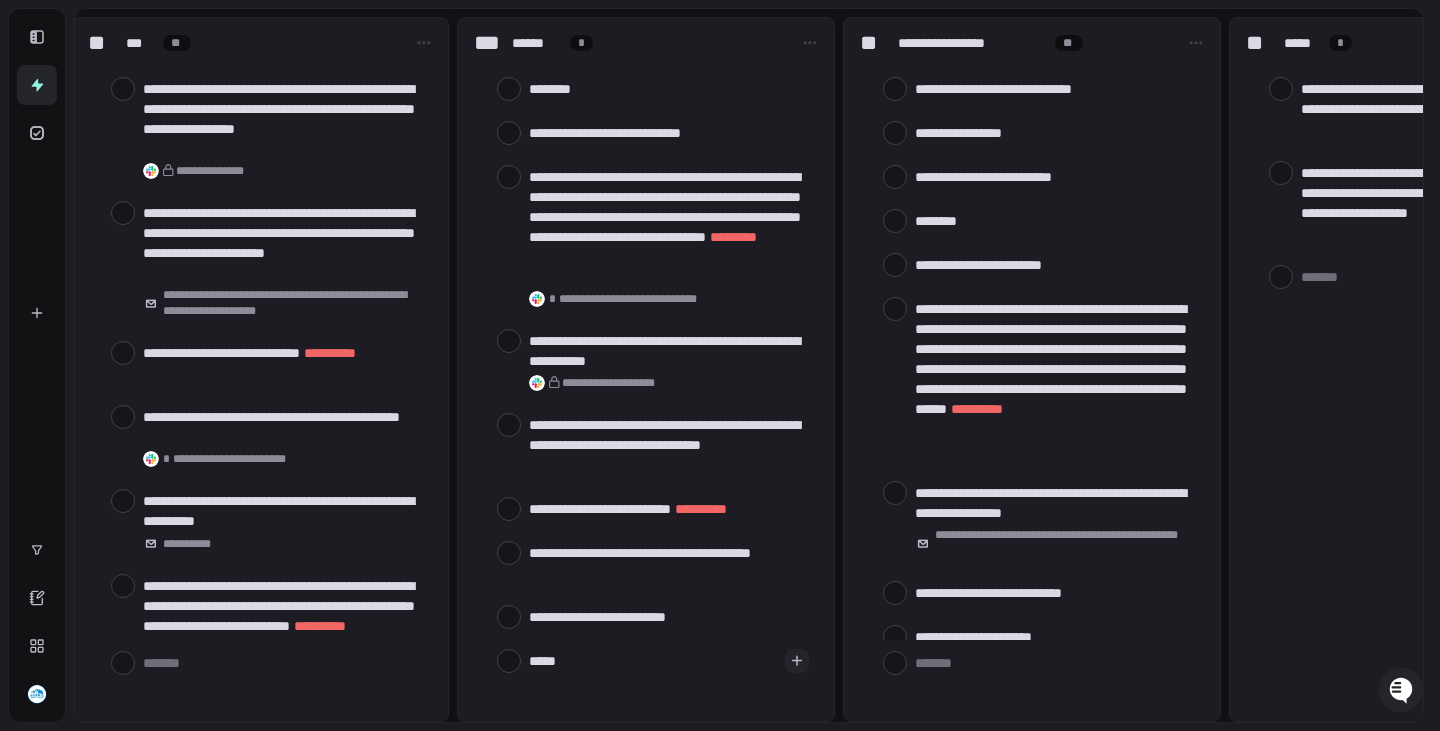 type on "******" 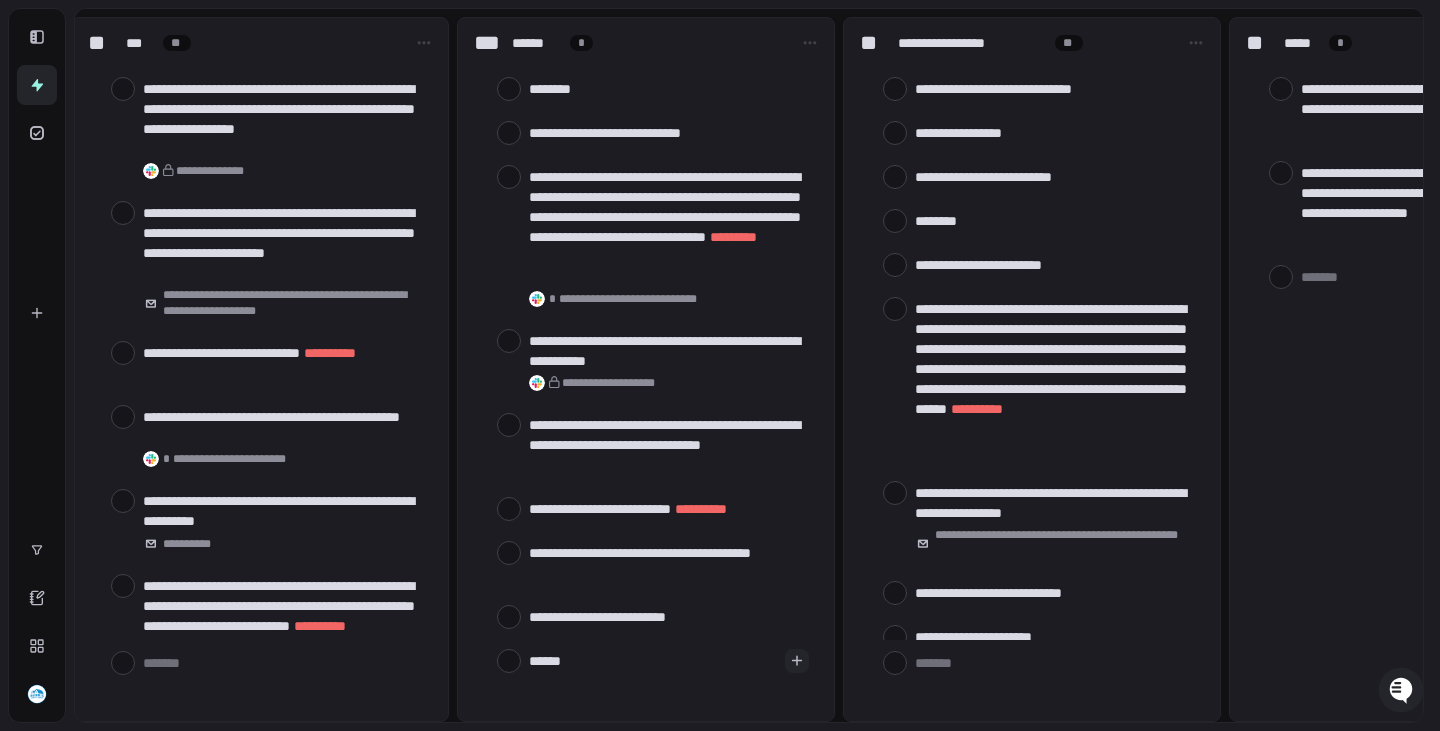 type on "*******" 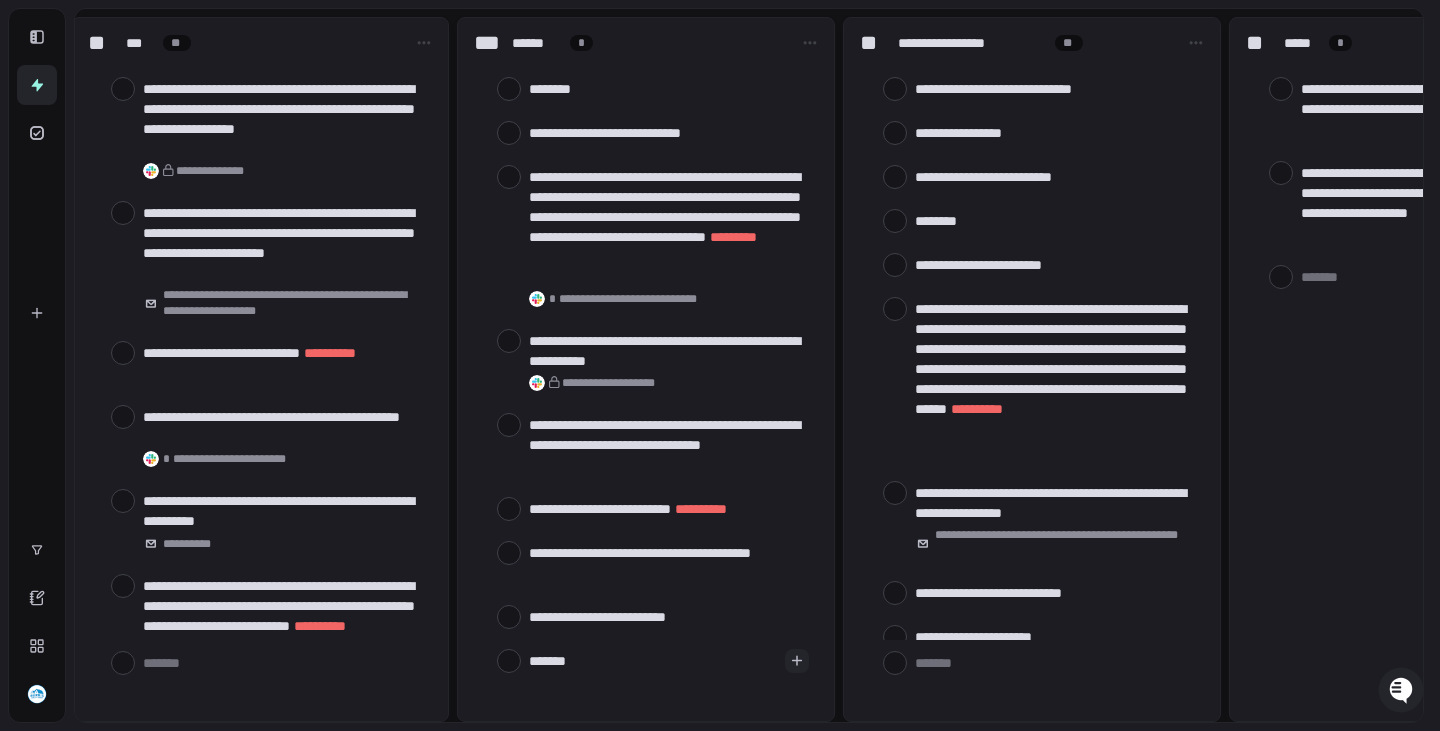 type on "********" 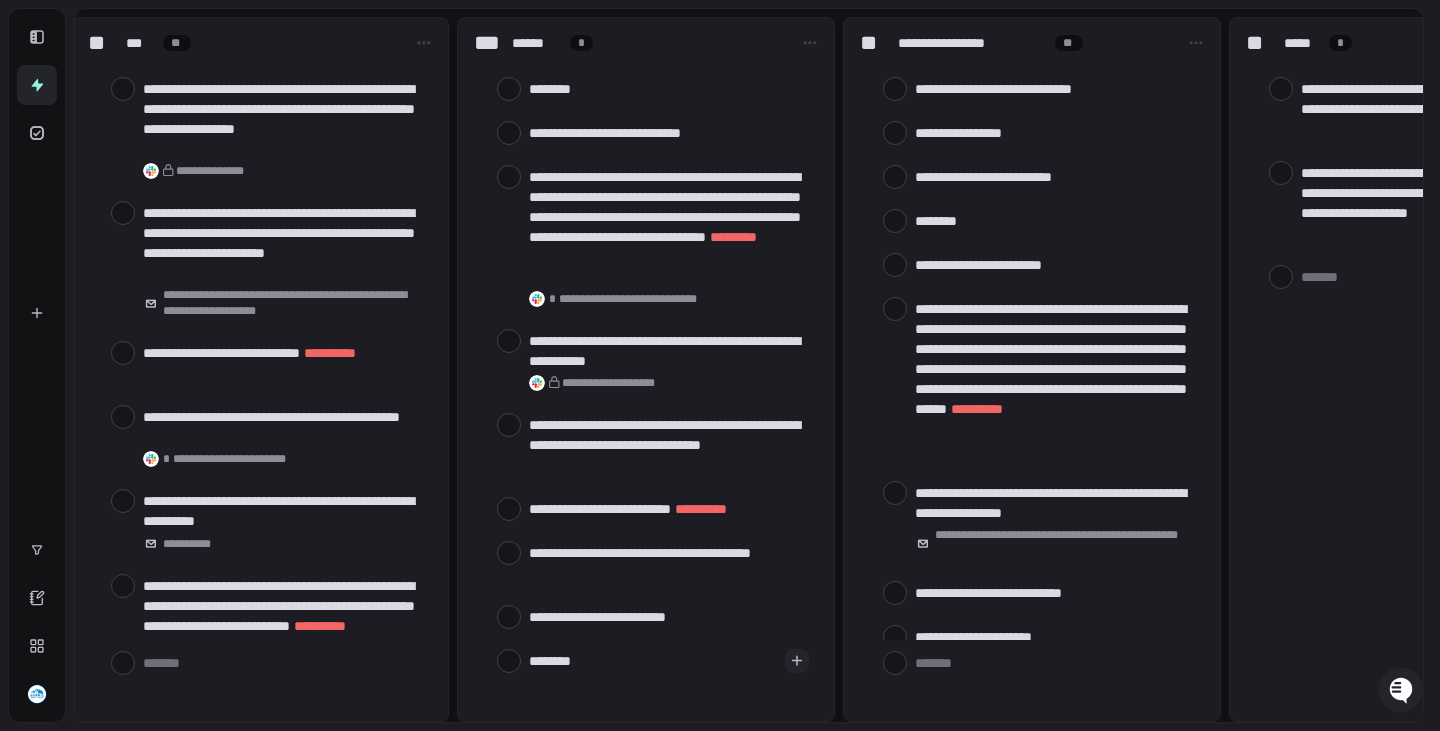 type on "*********" 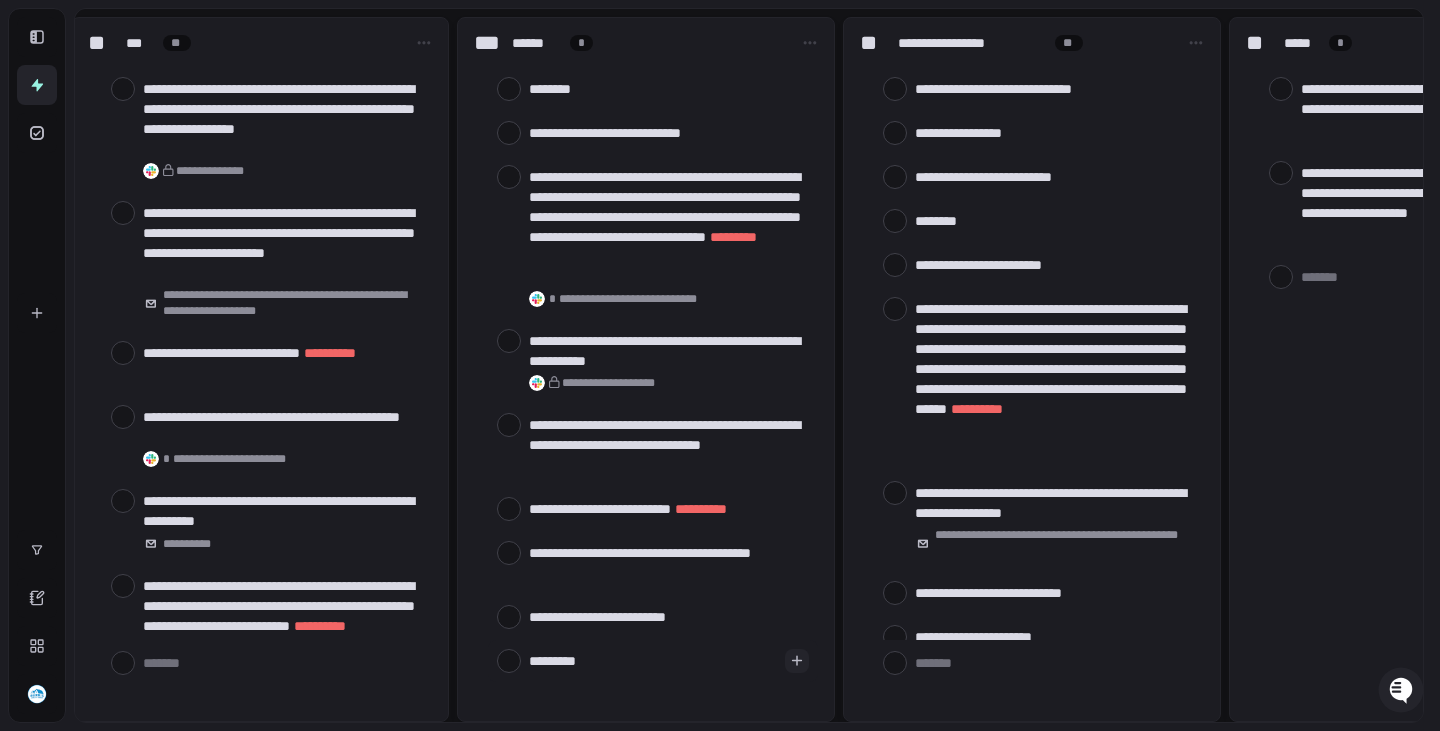 type on "**********" 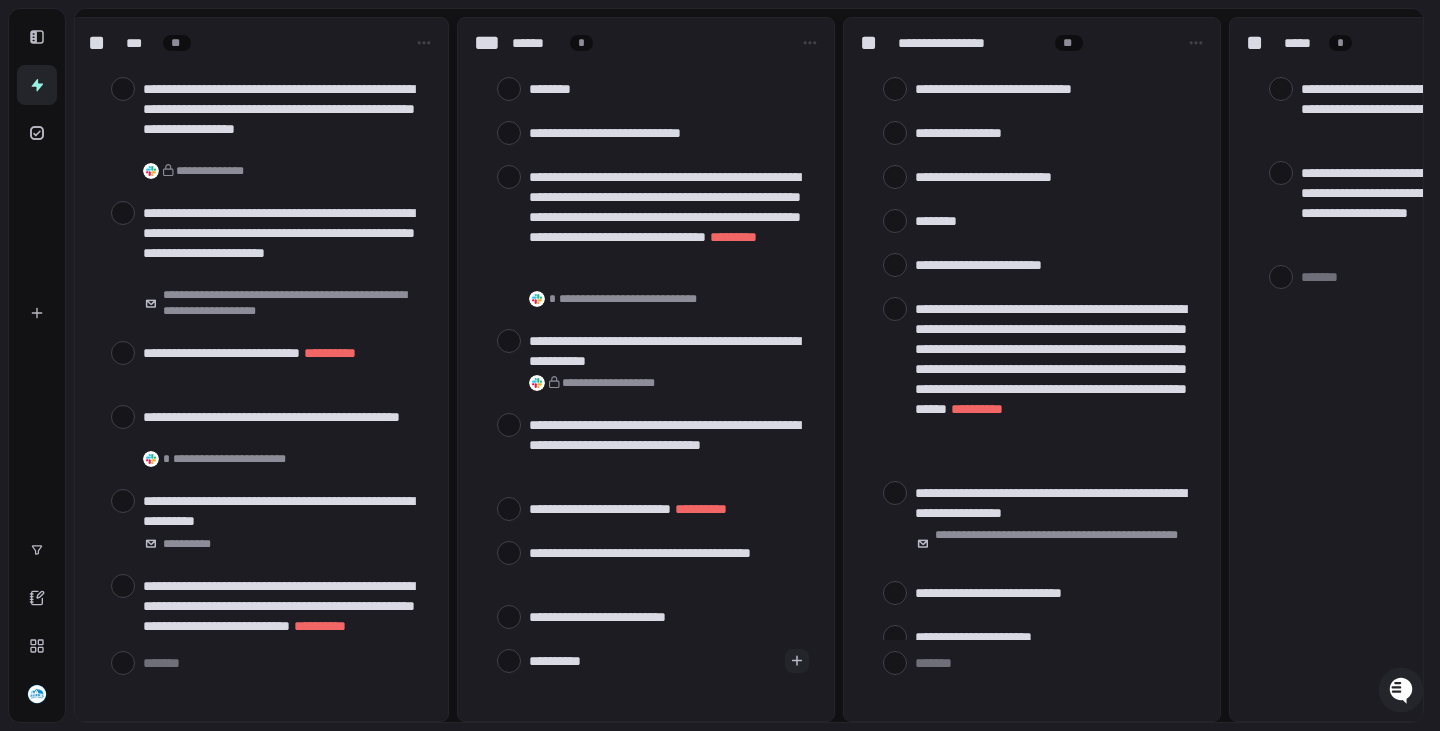 type on "**********" 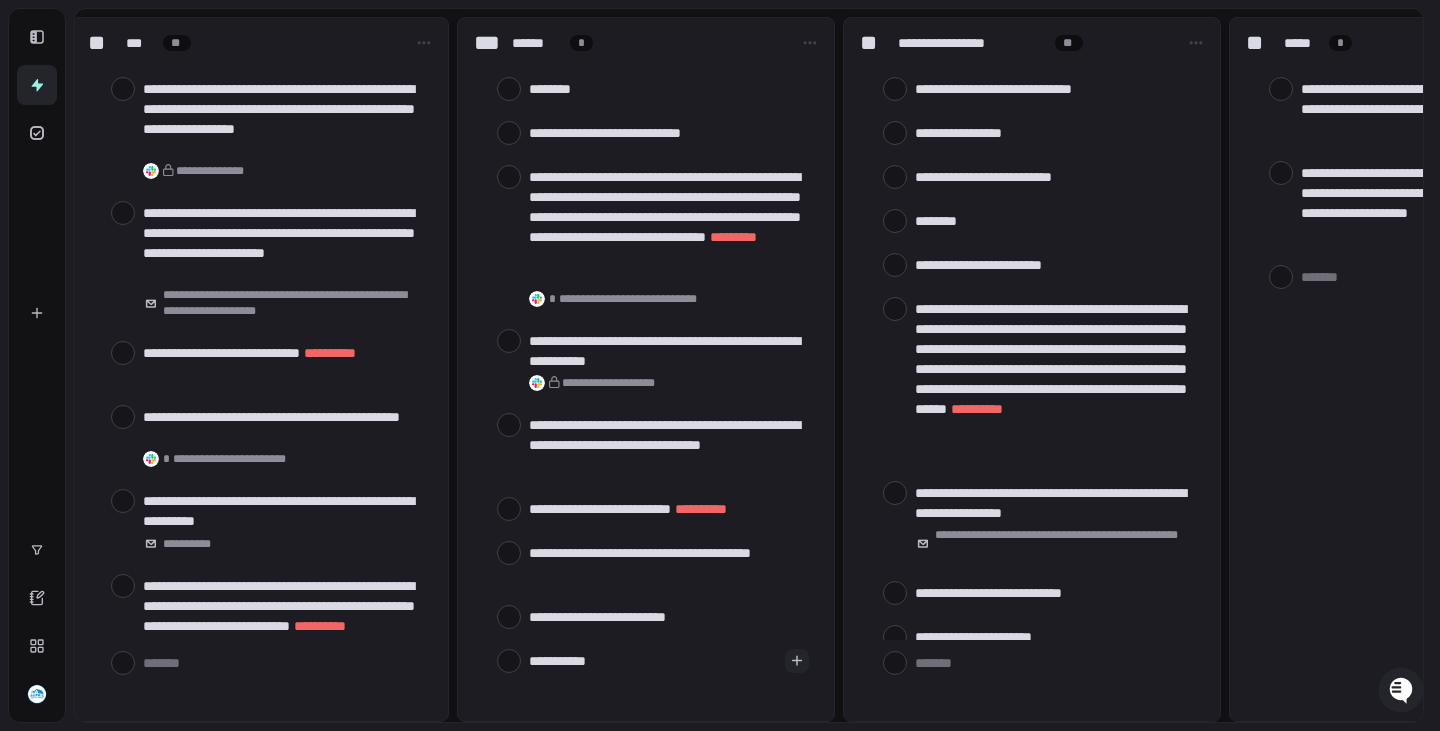 type on "**********" 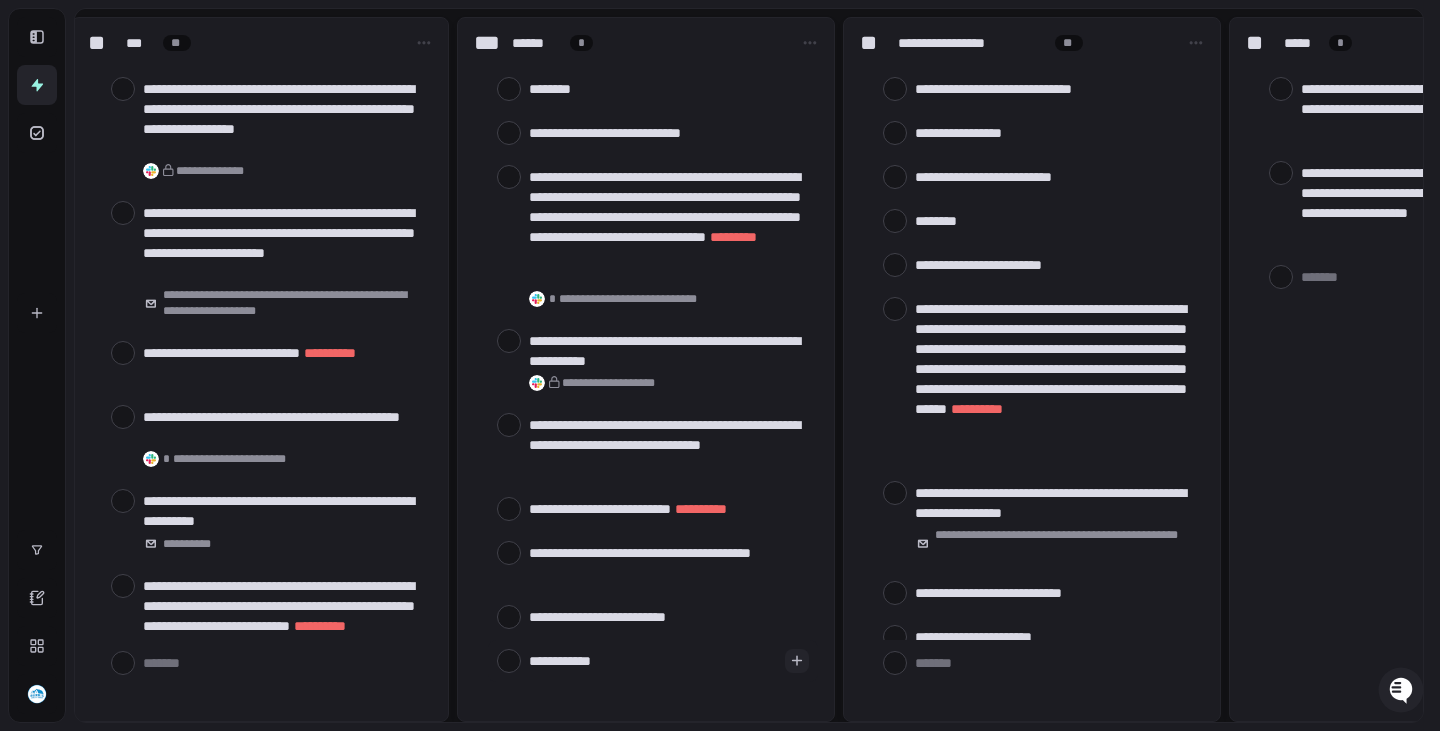 type on "**********" 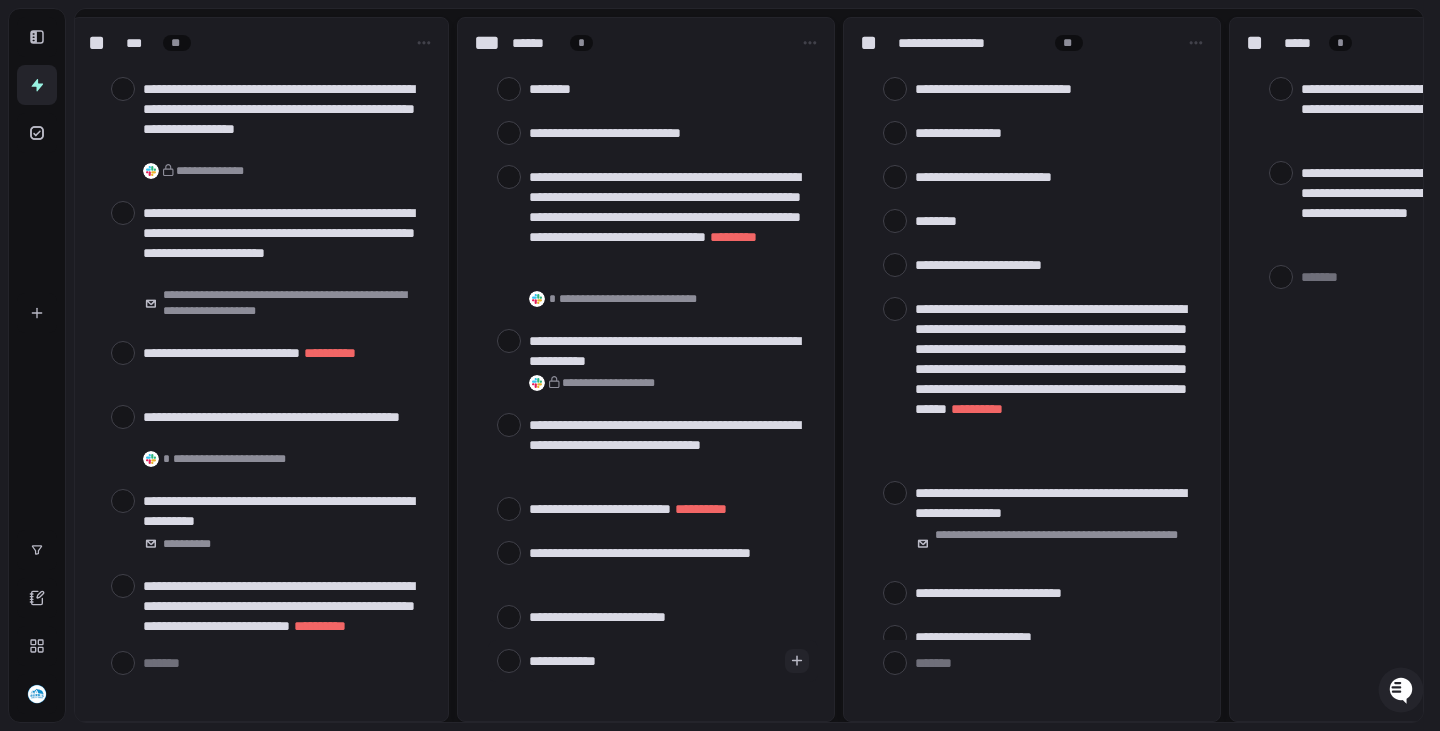type on "**********" 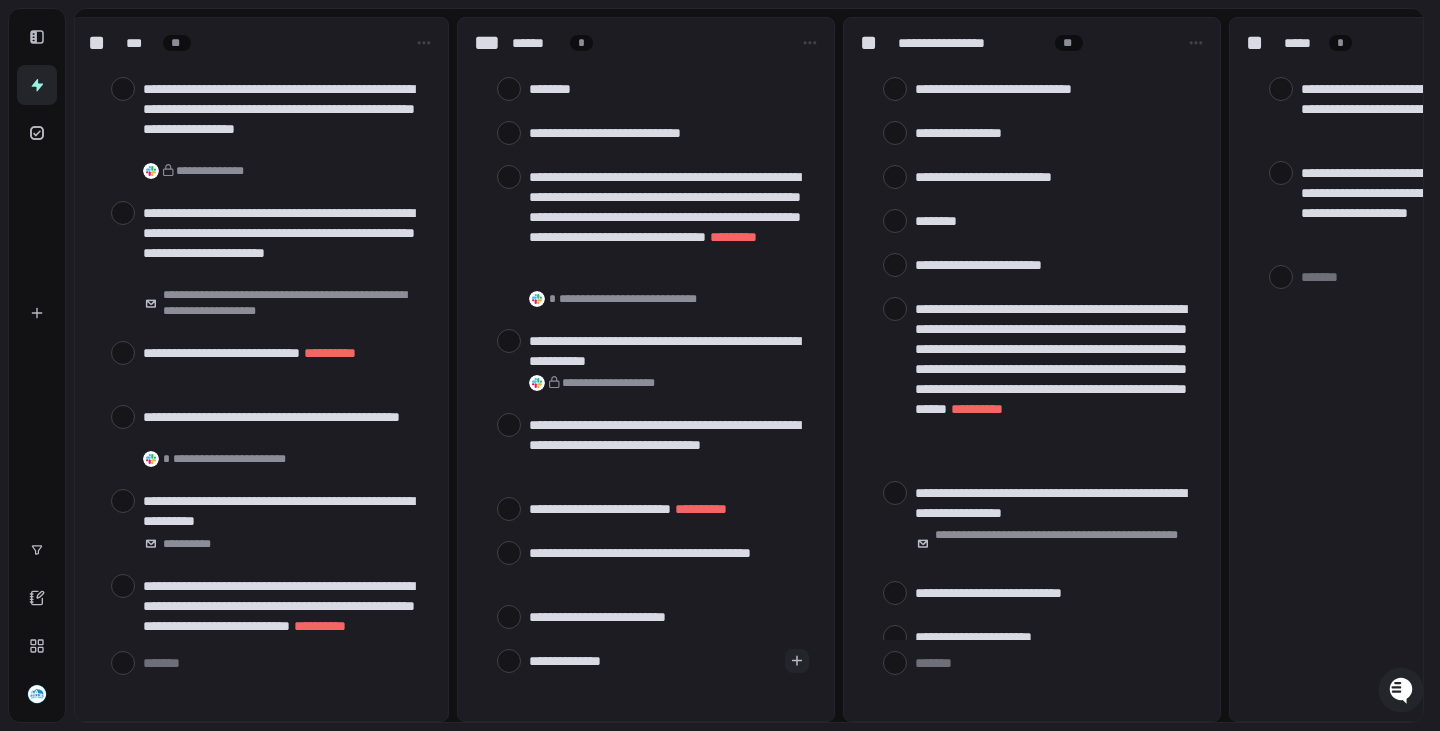 type on "**********" 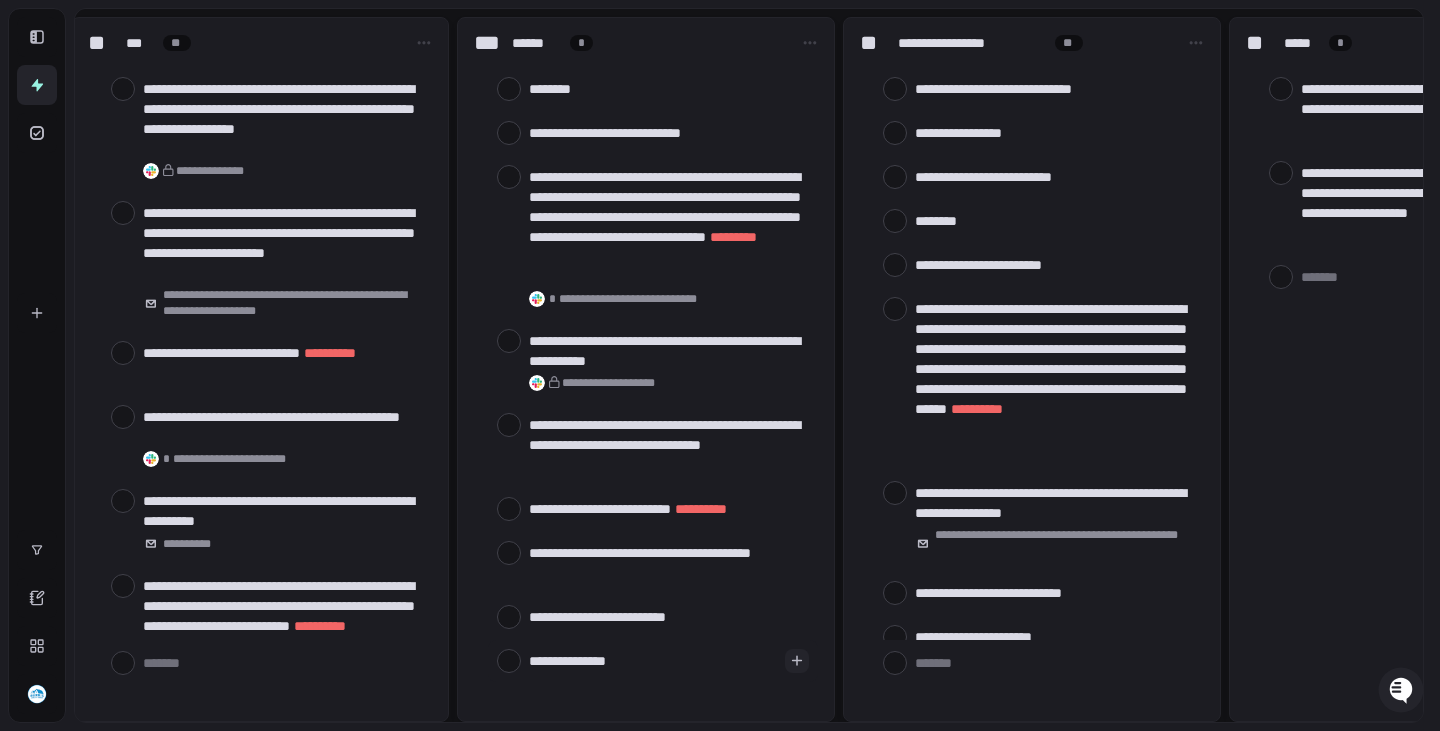 type on "**********" 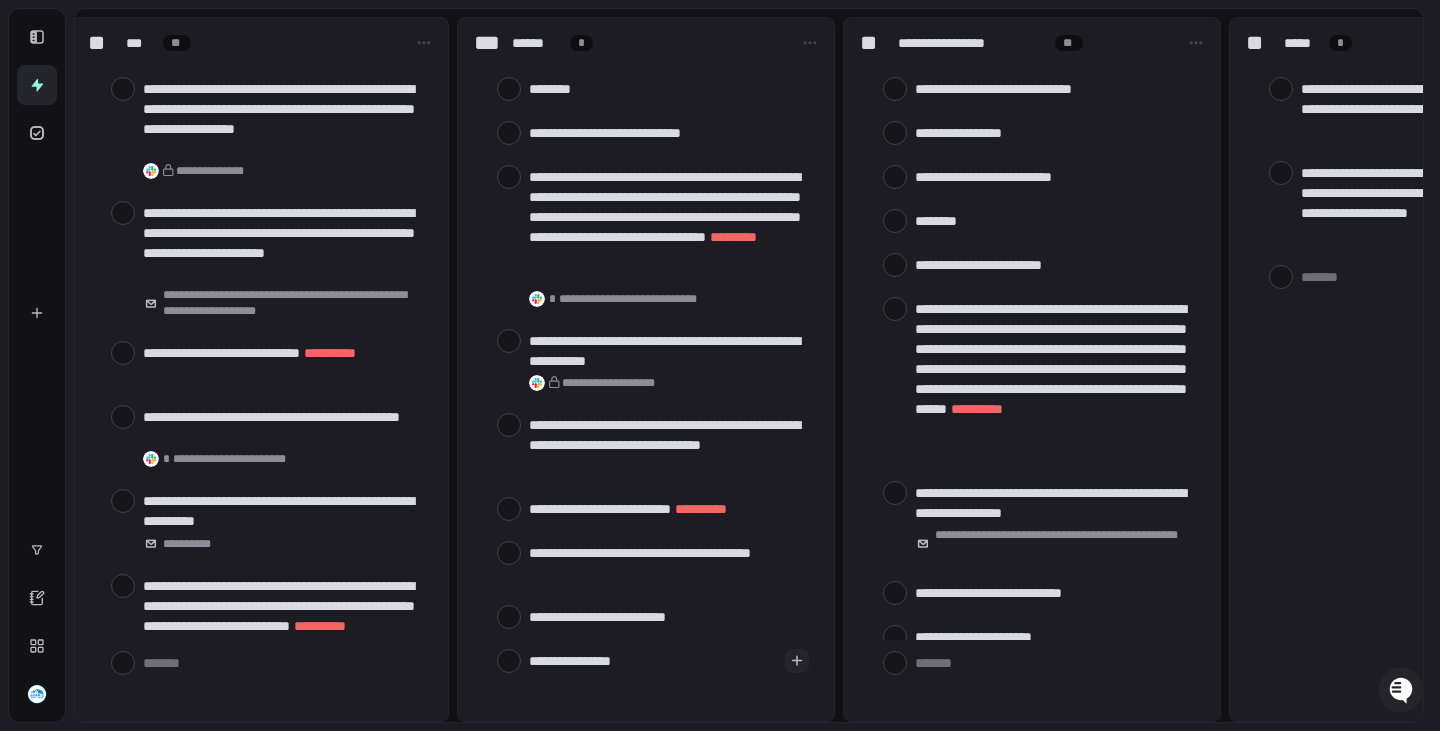type 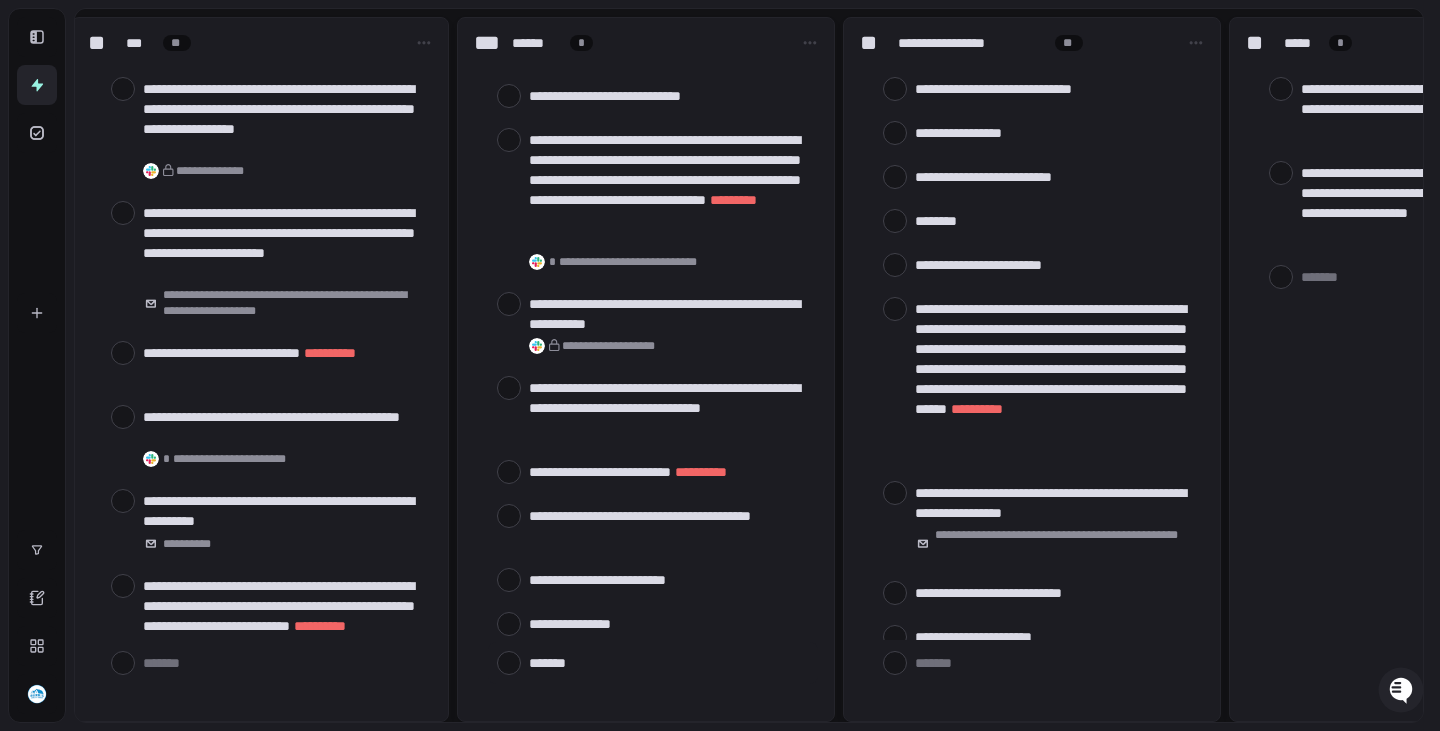 scroll, scrollTop: 42, scrollLeft: 0, axis: vertical 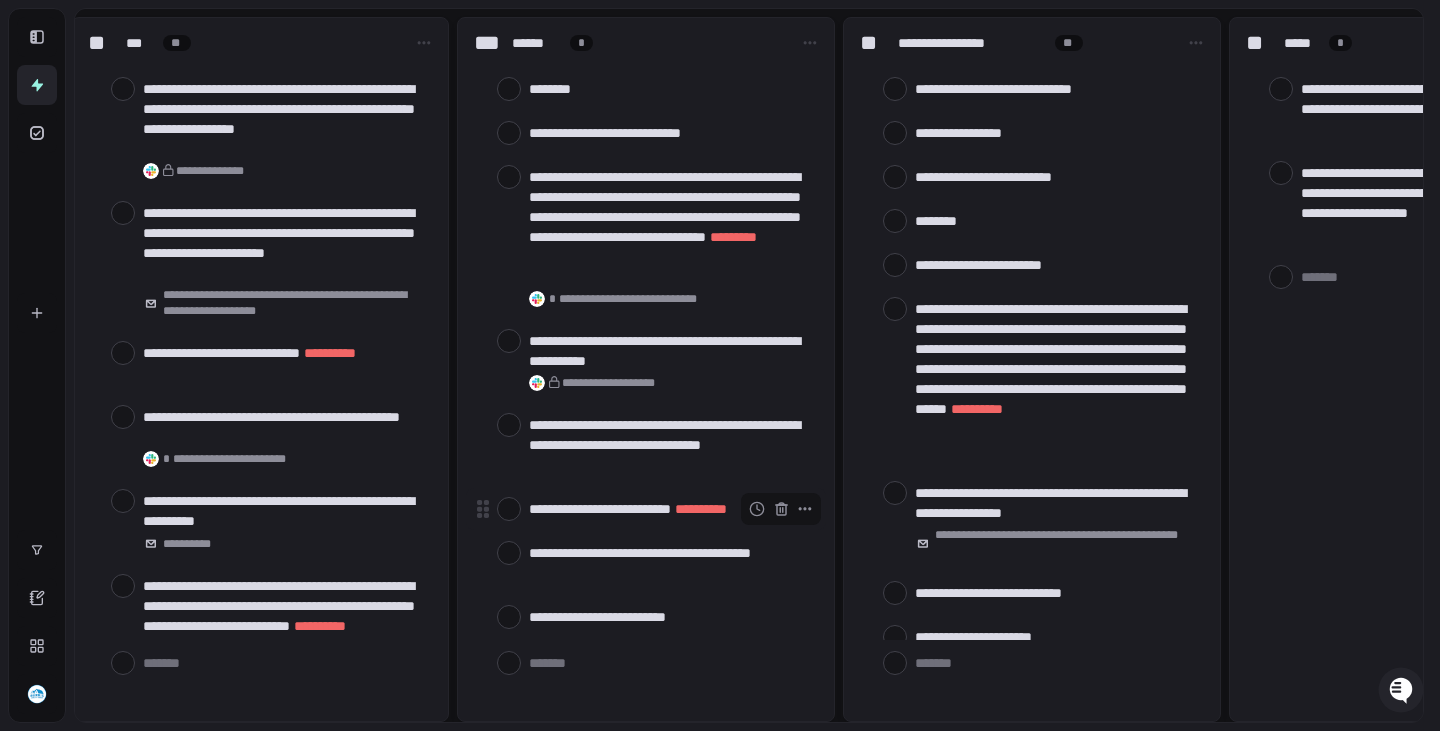 click at bounding box center (509, 509) 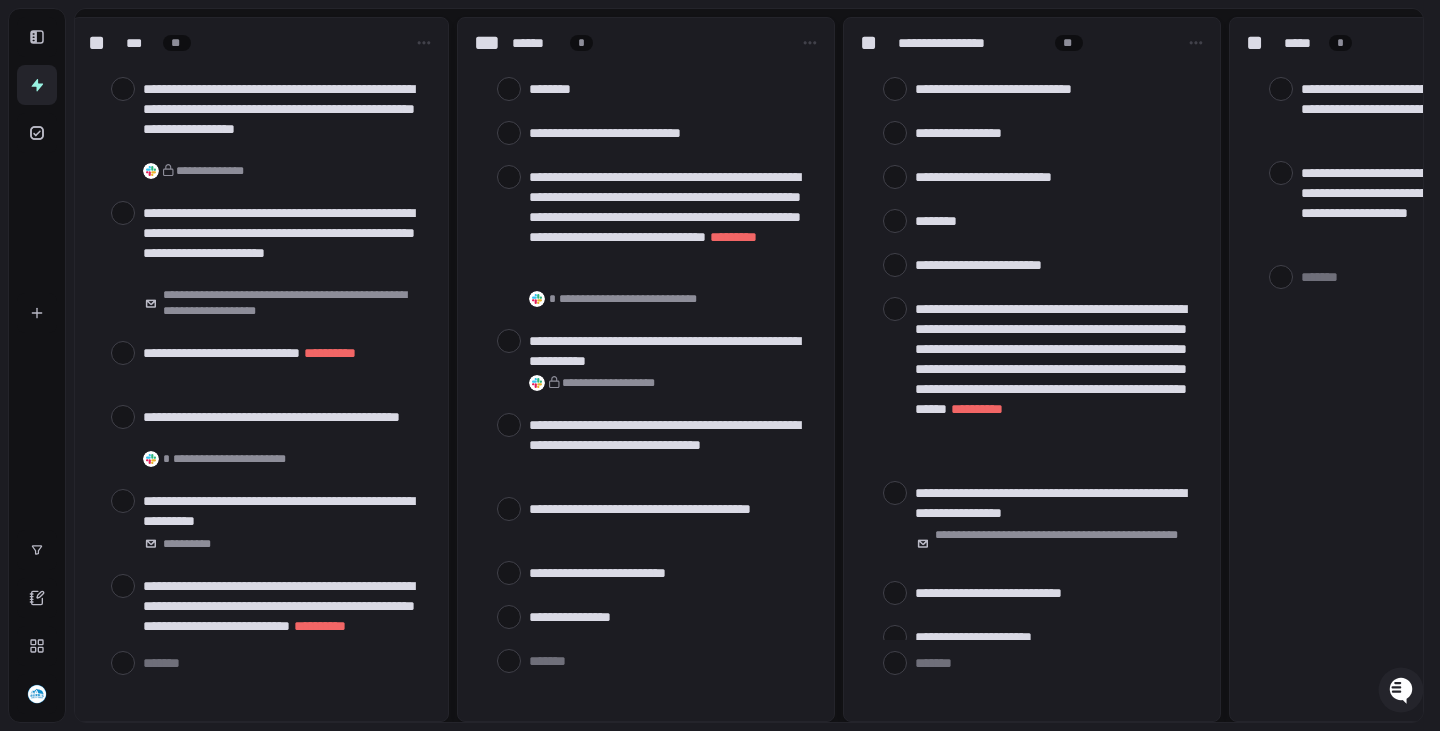 type on "*" 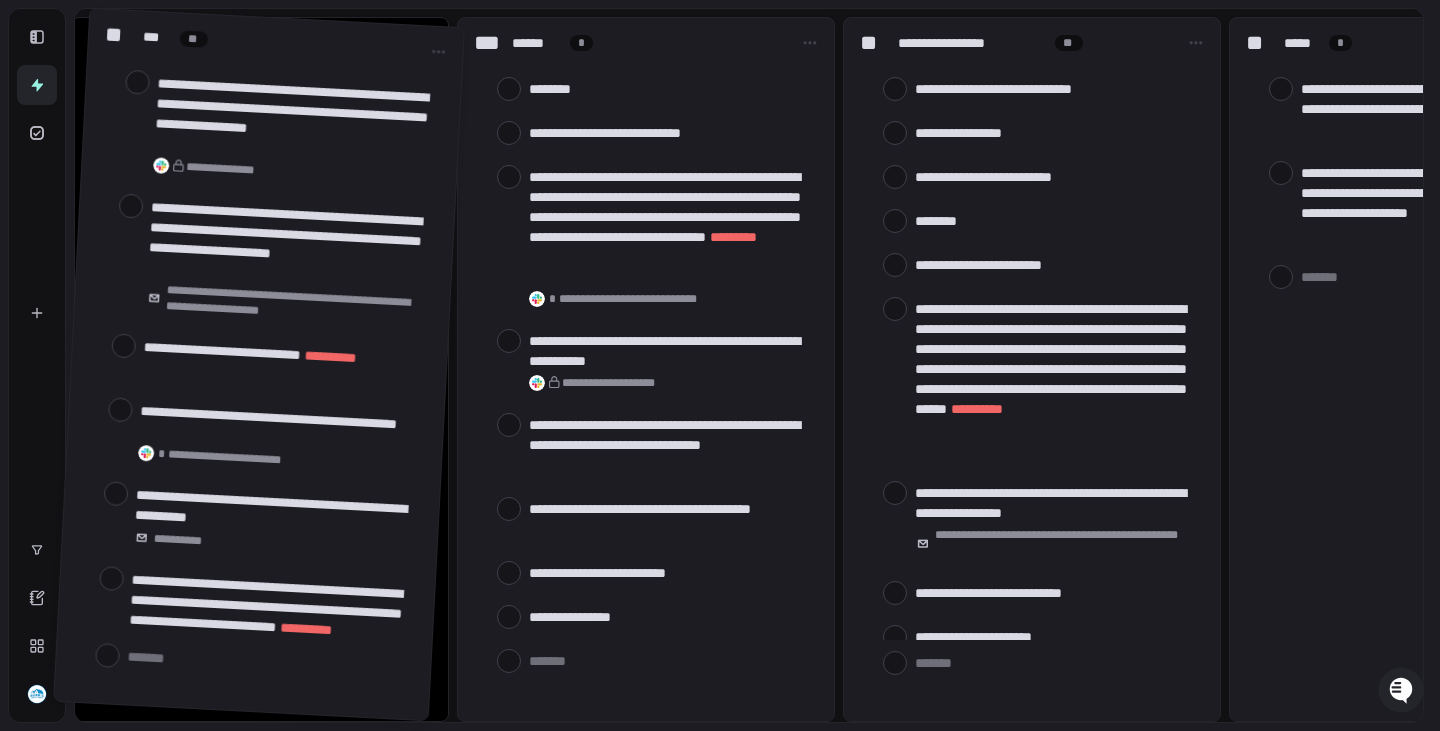 scroll, scrollTop: 184, scrollLeft: 0, axis: vertical 